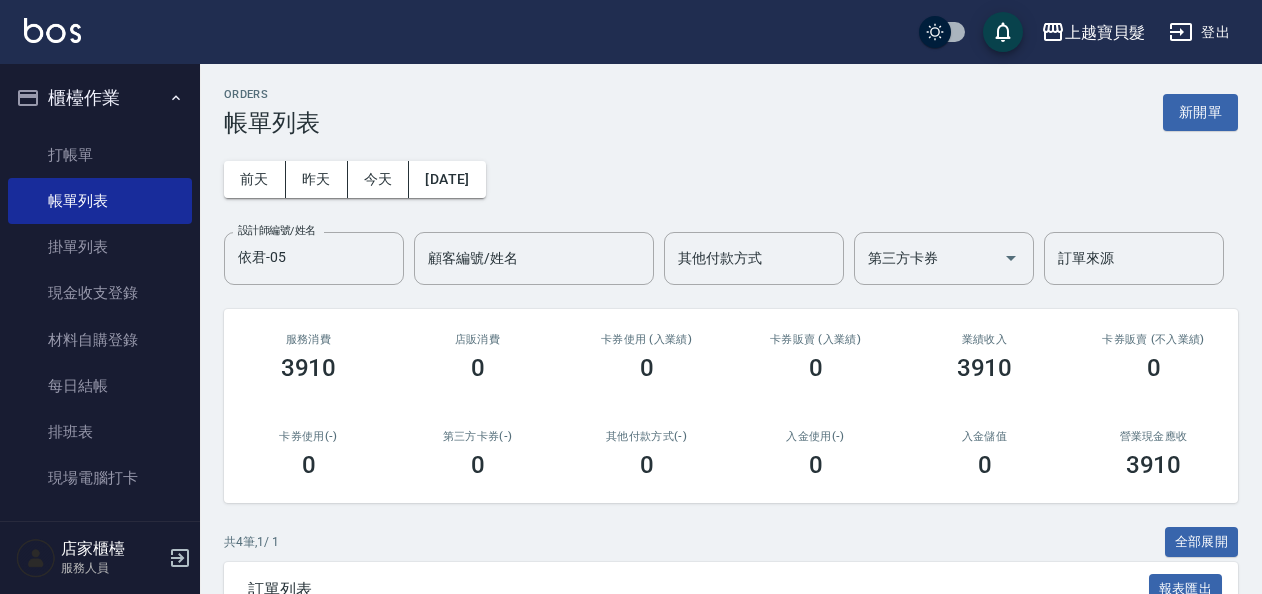 scroll, scrollTop: 353, scrollLeft: 0, axis: vertical 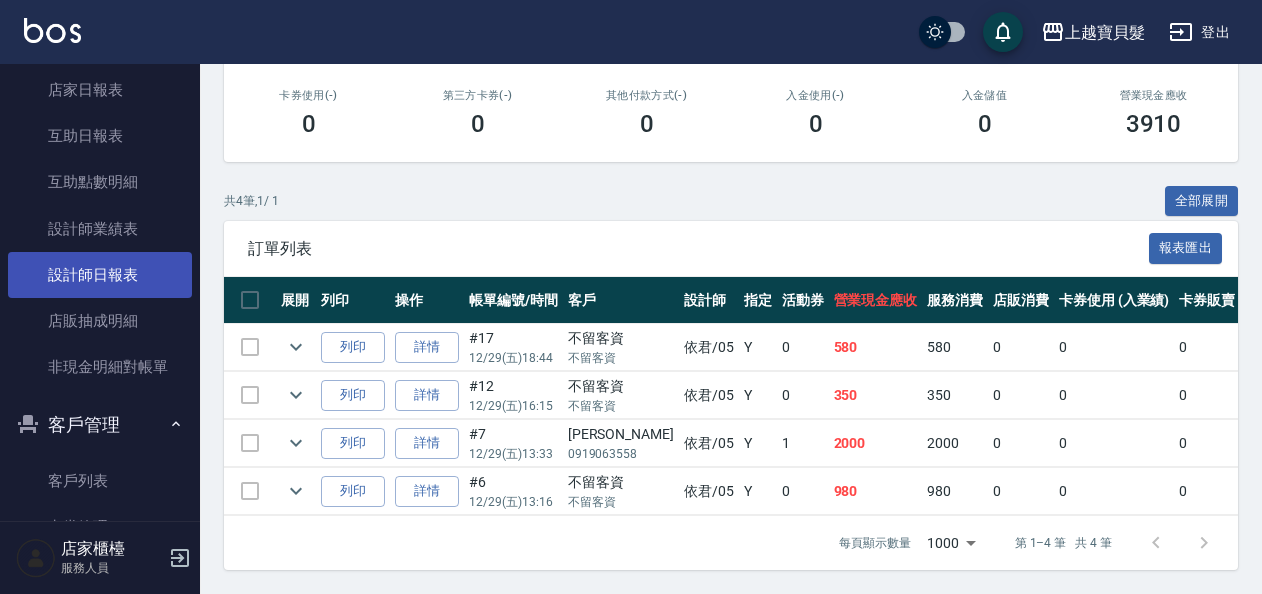click on "設計師日報表" at bounding box center (100, 275) 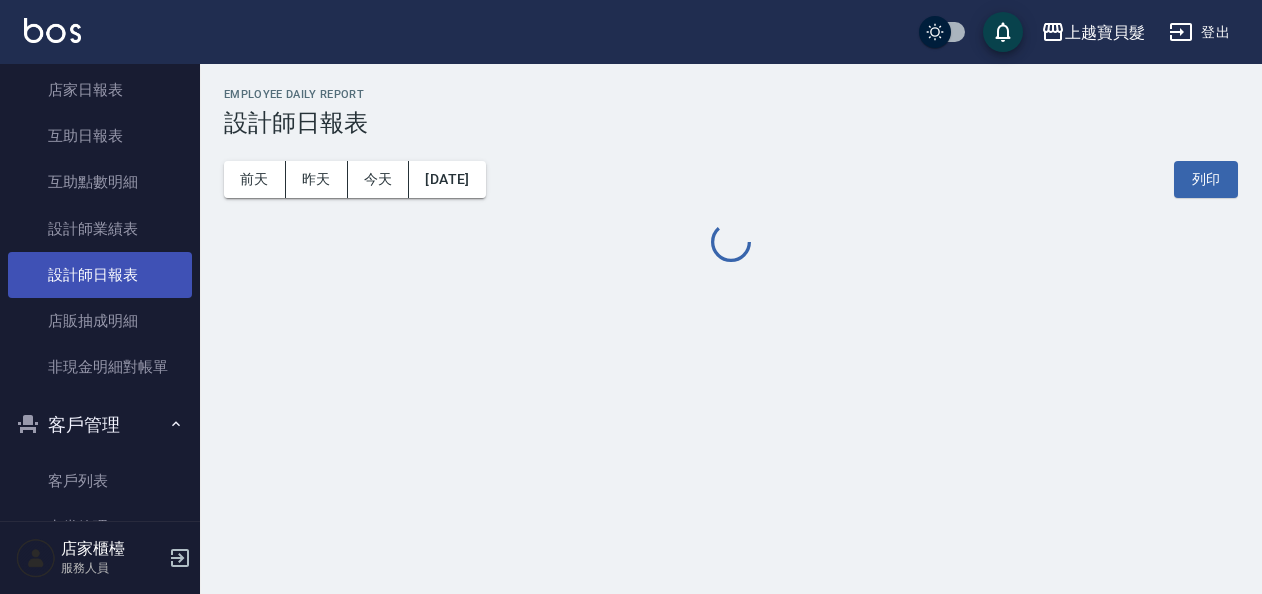 scroll, scrollTop: 0, scrollLeft: 0, axis: both 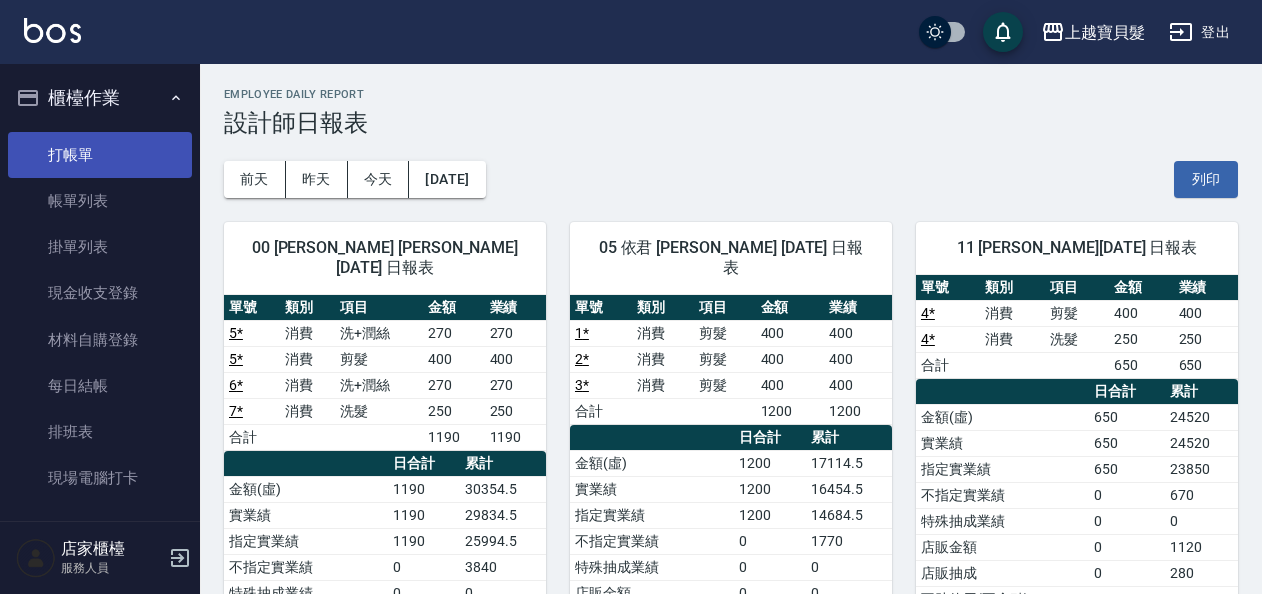click on "打帳單" at bounding box center [100, 155] 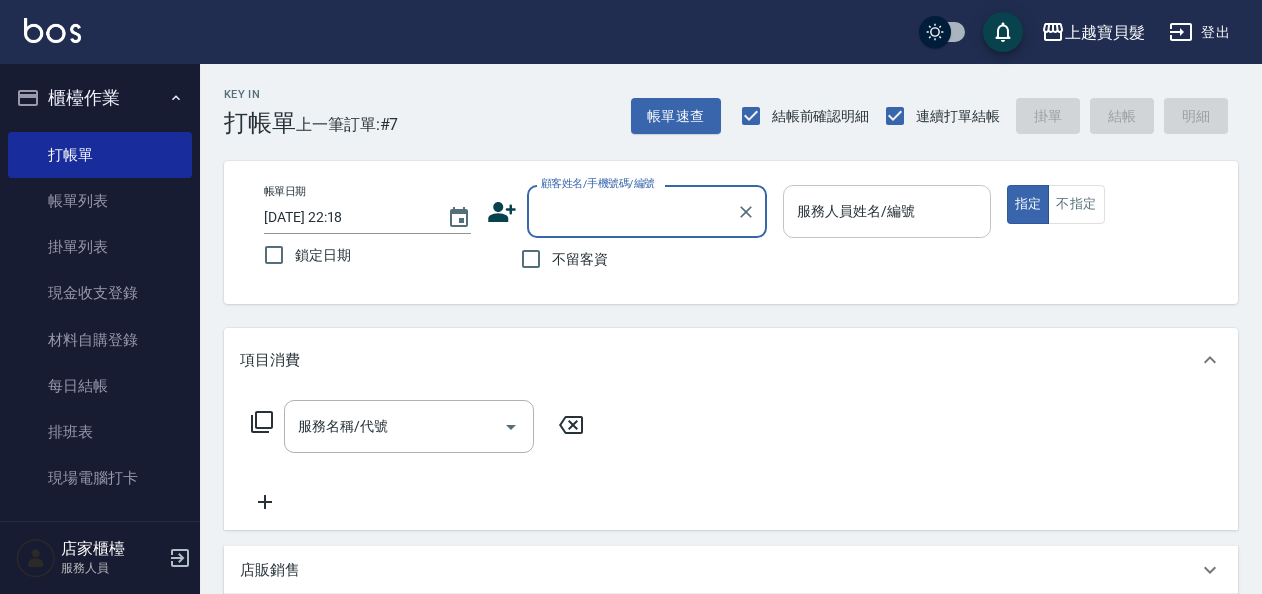 click on "服務人員姓名/編號 服務人員姓名/編號" at bounding box center [886, 211] 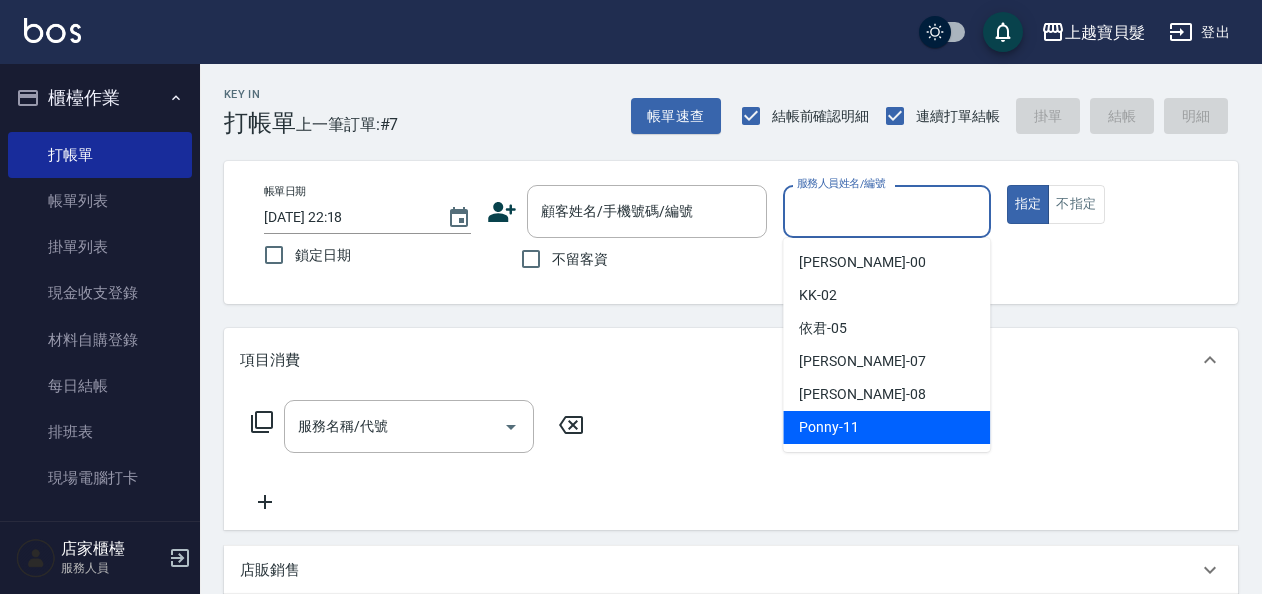 click on "Ponny -11" at bounding box center (886, 427) 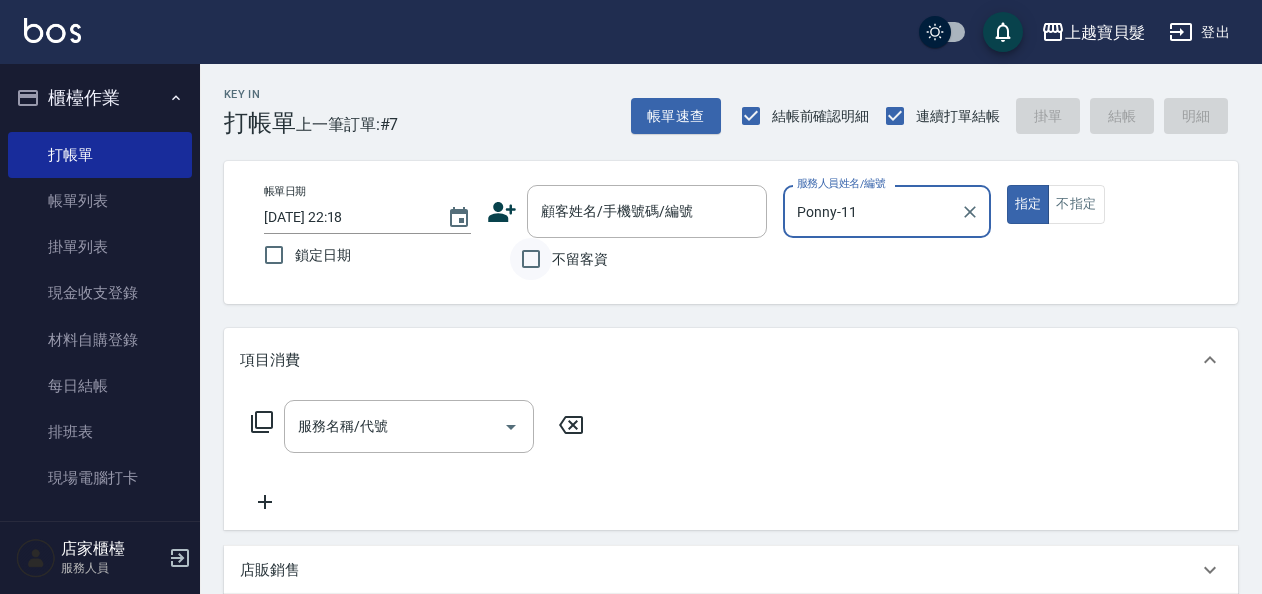 click on "不留客資" at bounding box center [531, 259] 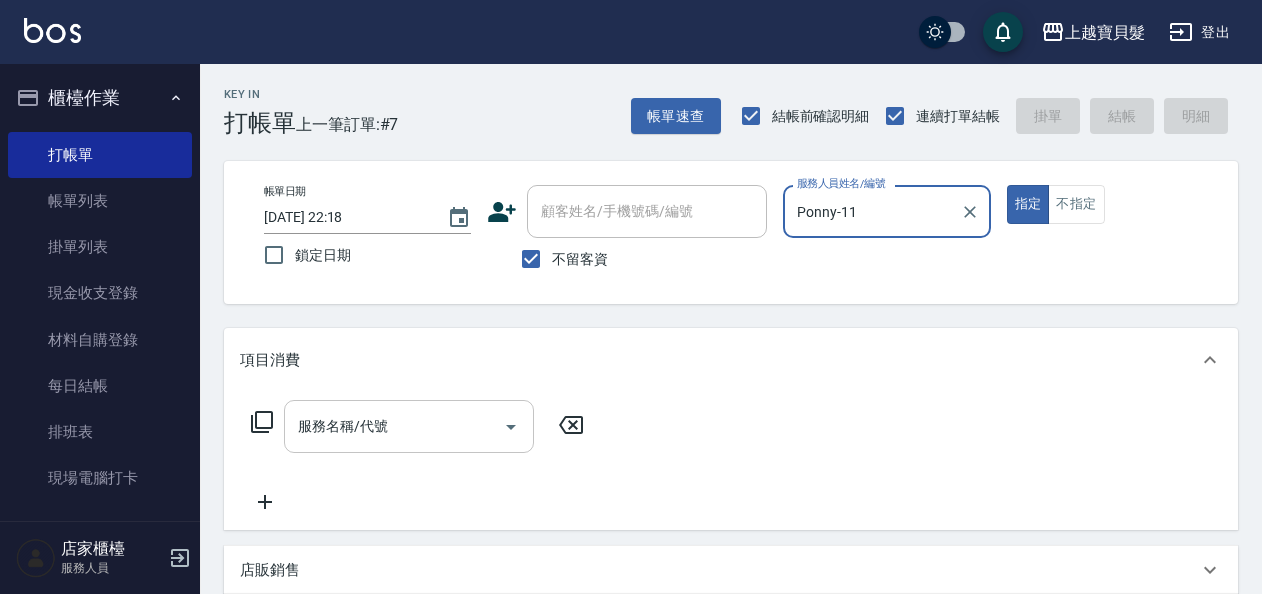 click on "服務名稱/代號" at bounding box center [394, 426] 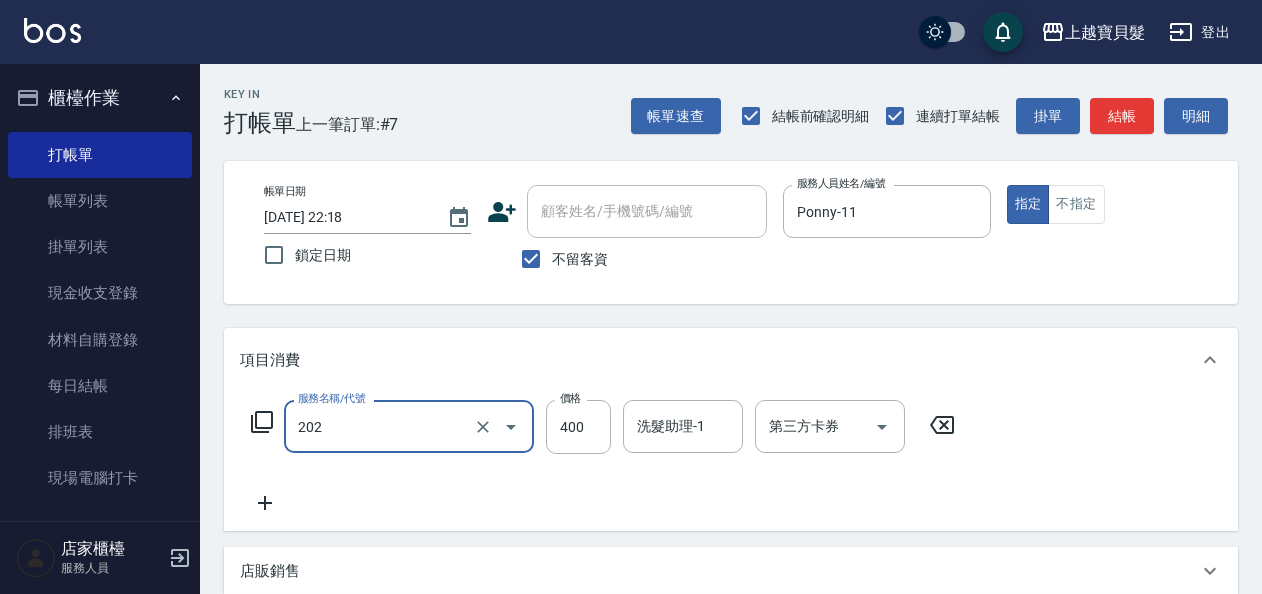 type on "剪髮(202)" 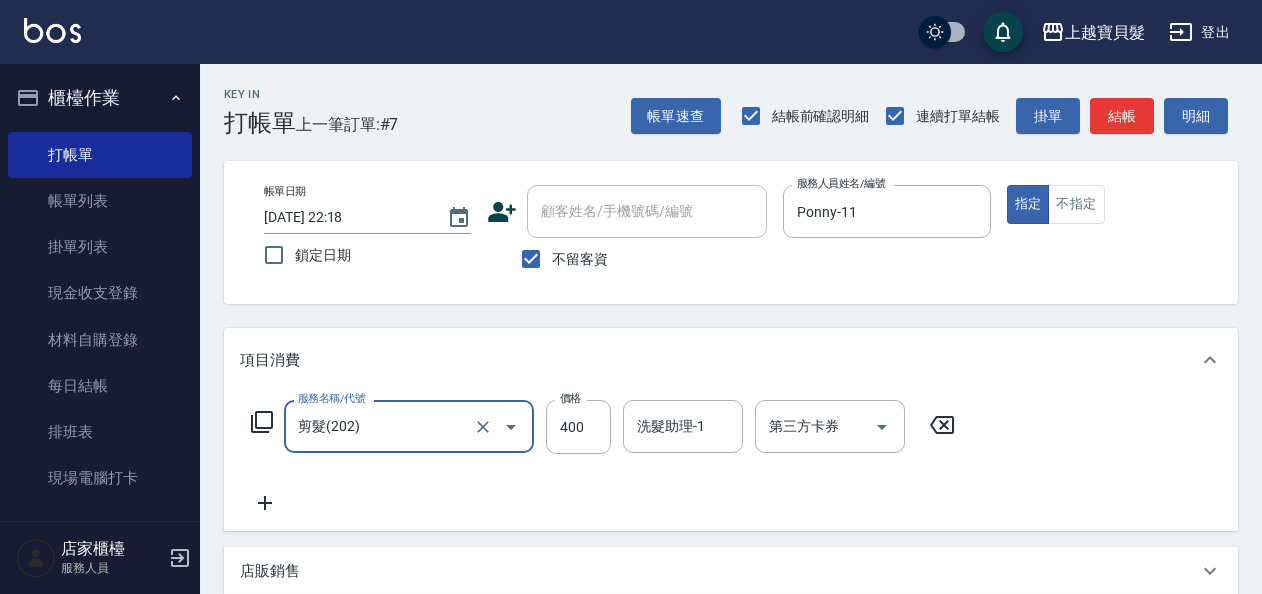 click 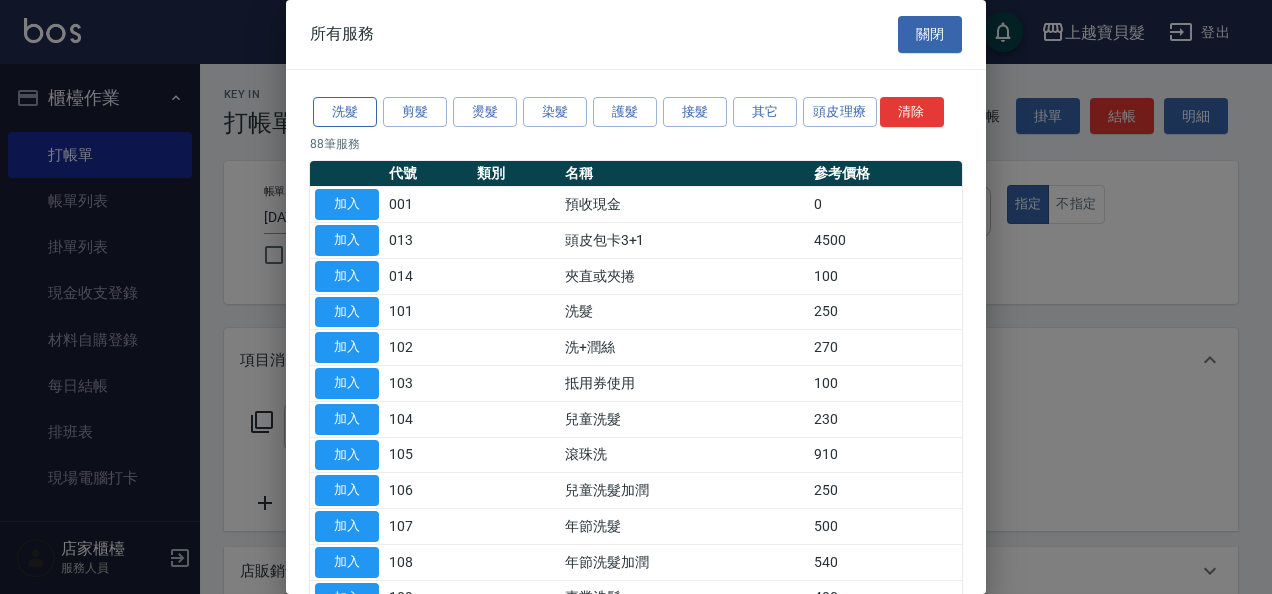 click on "洗髮" at bounding box center [345, 112] 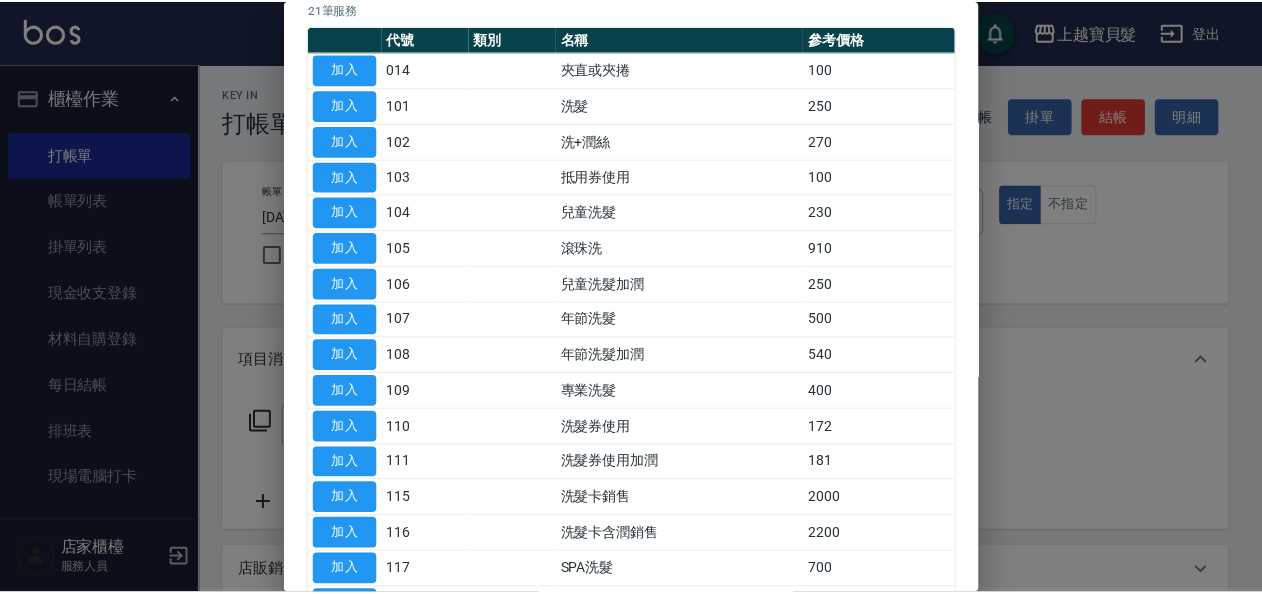 scroll, scrollTop: 300, scrollLeft: 0, axis: vertical 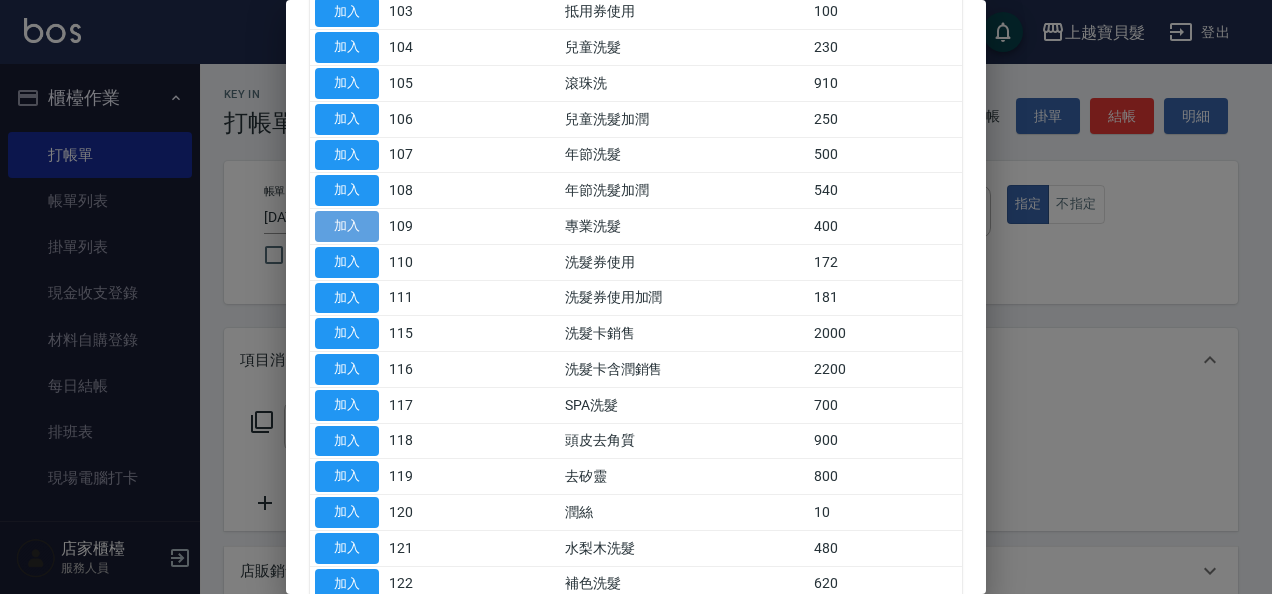 click on "加入" at bounding box center [347, 226] 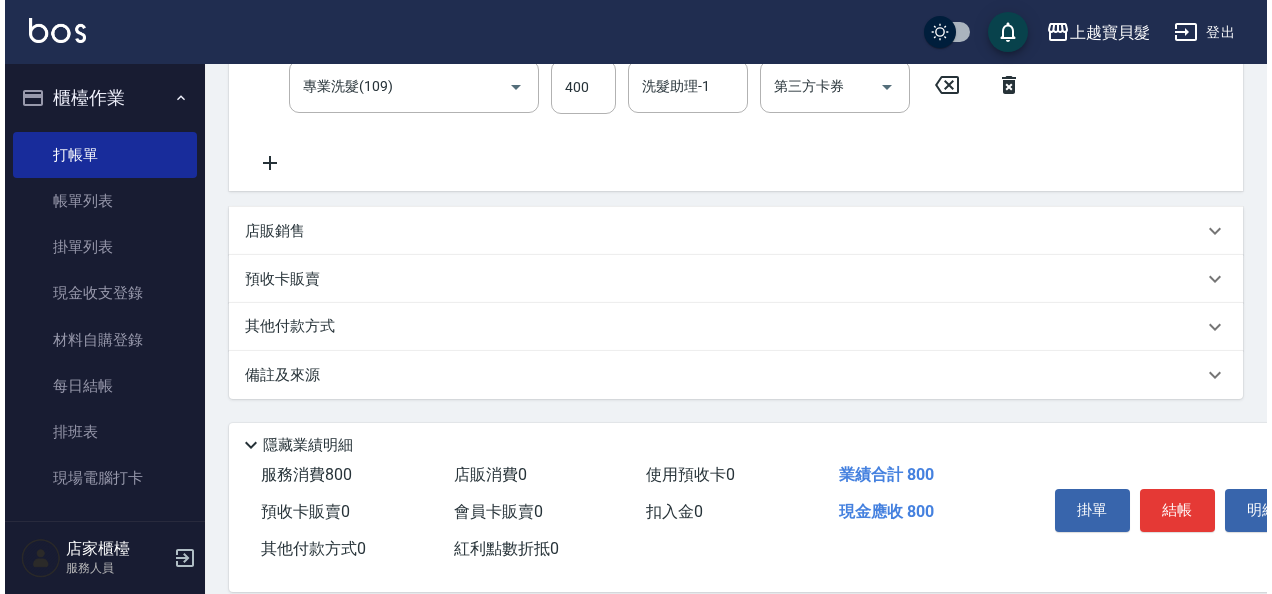 scroll, scrollTop: 447, scrollLeft: 0, axis: vertical 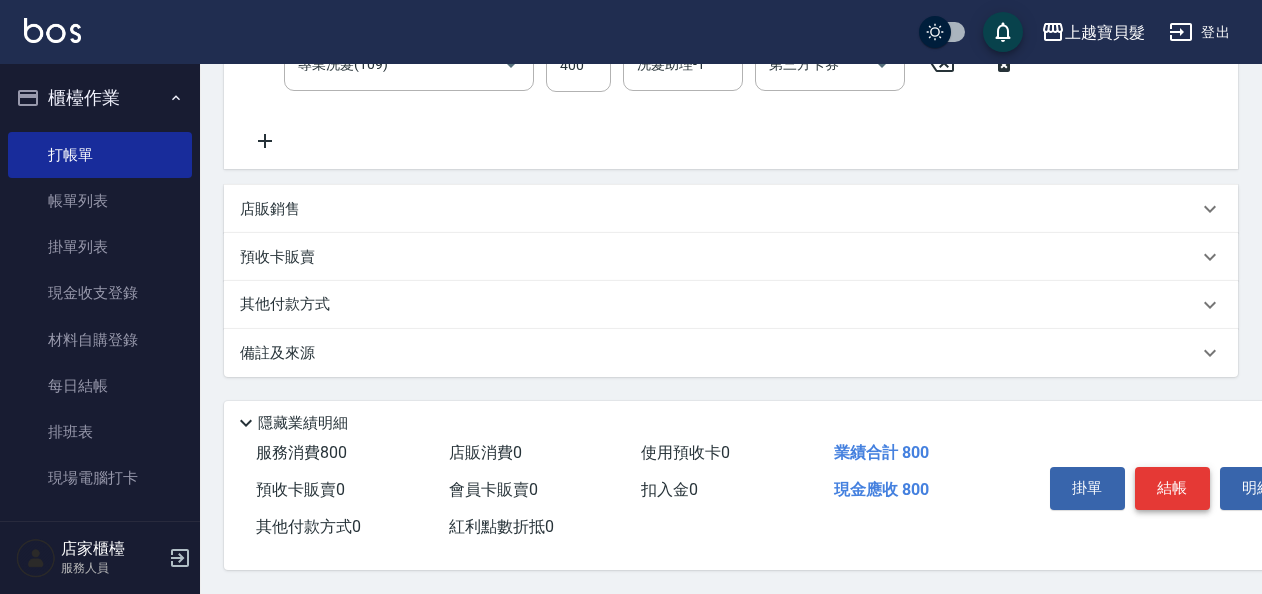 click on "結帳" at bounding box center [1172, 488] 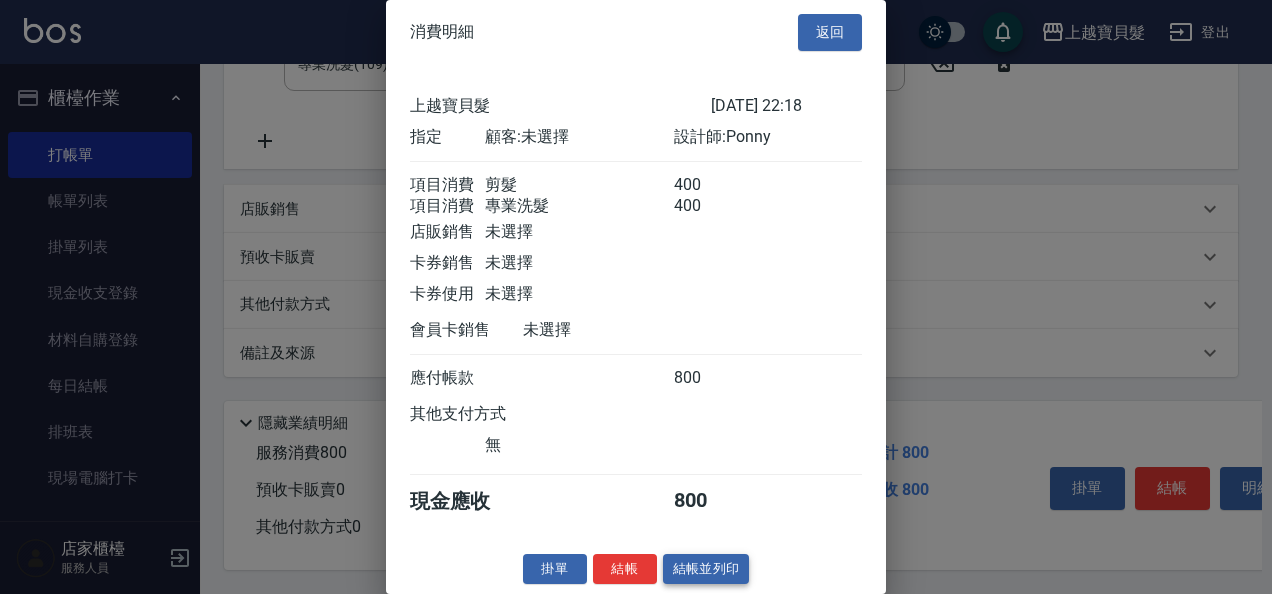 scroll, scrollTop: 28, scrollLeft: 0, axis: vertical 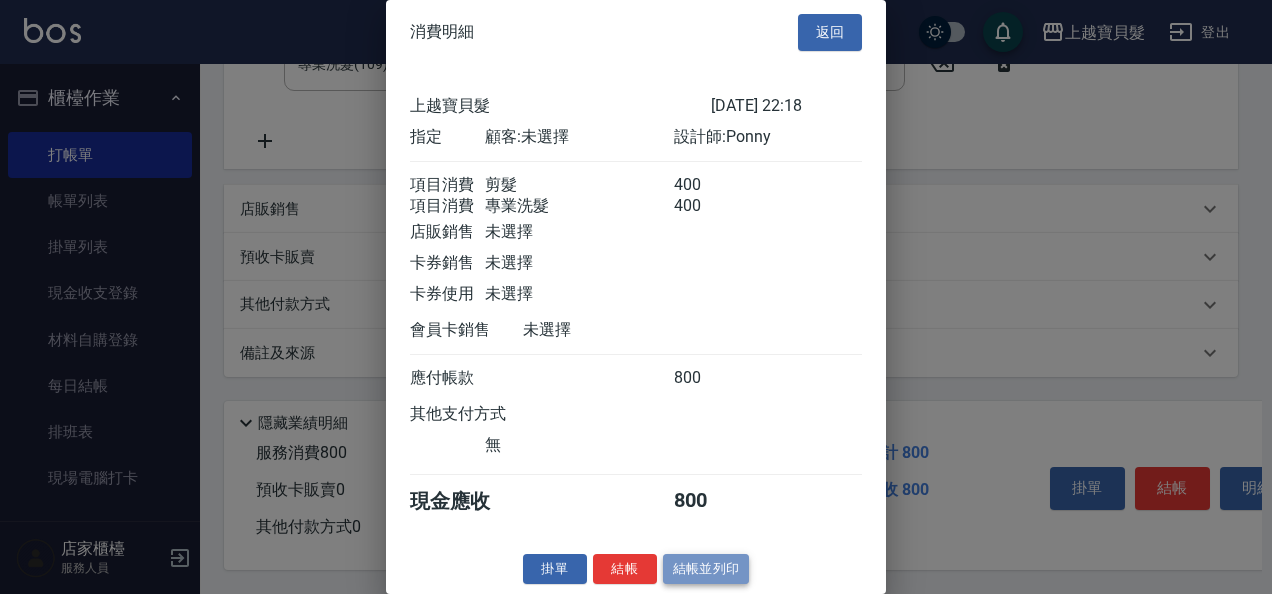 click on "結帳並列印" at bounding box center (706, 569) 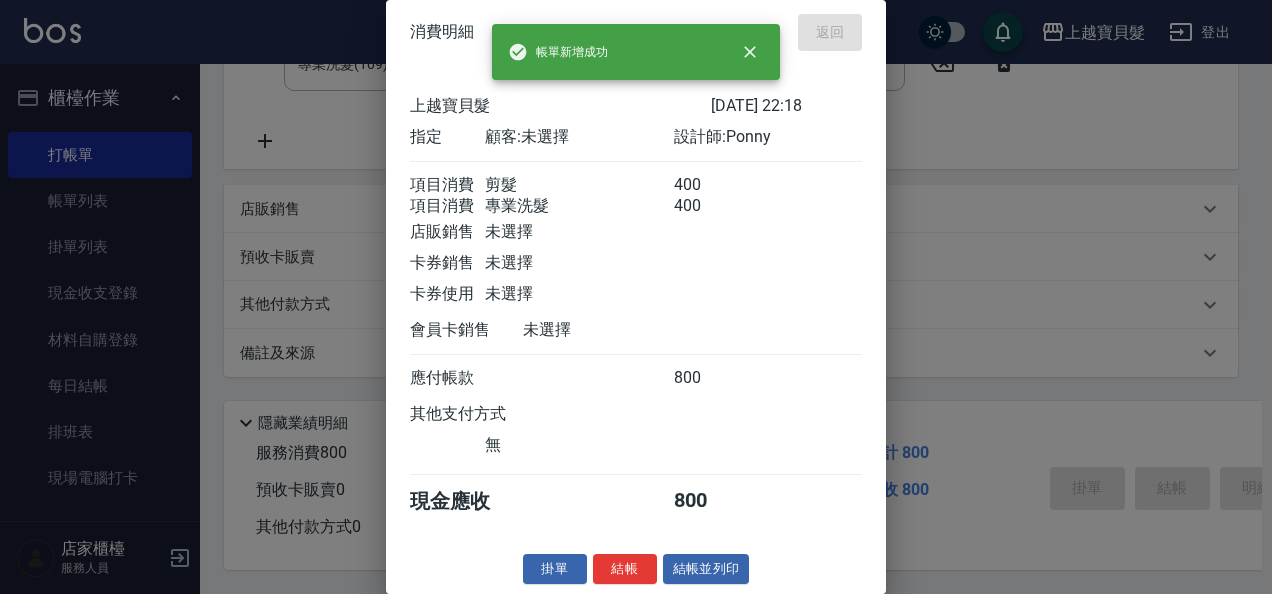 type on "[DATE] 22:19" 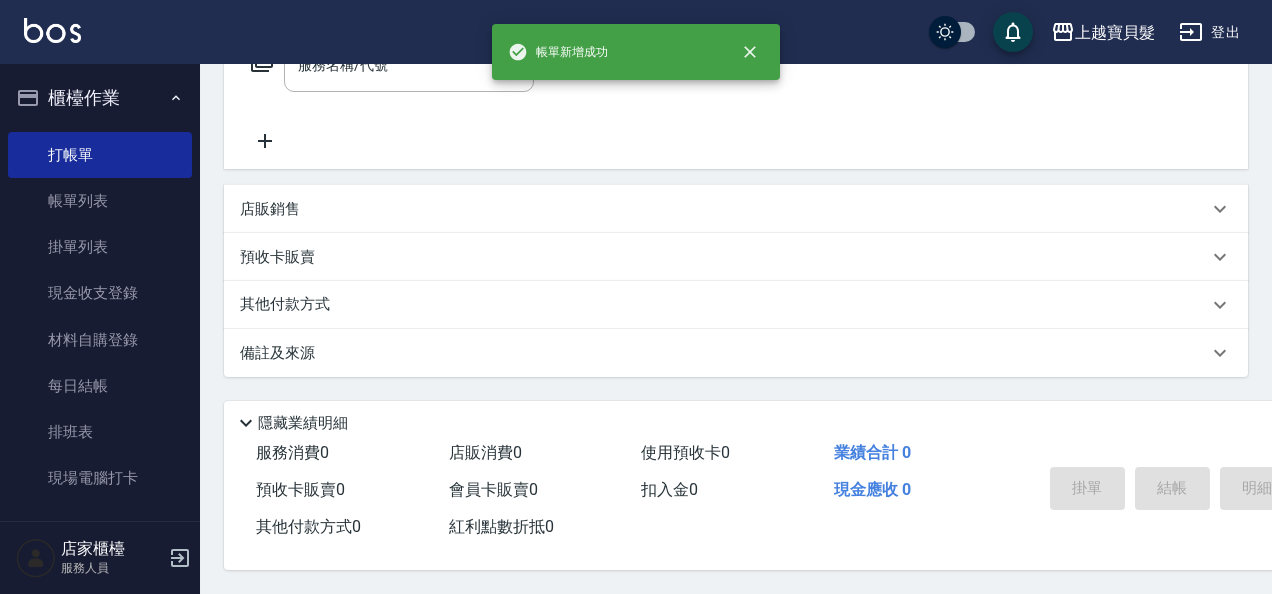 scroll, scrollTop: 0, scrollLeft: 0, axis: both 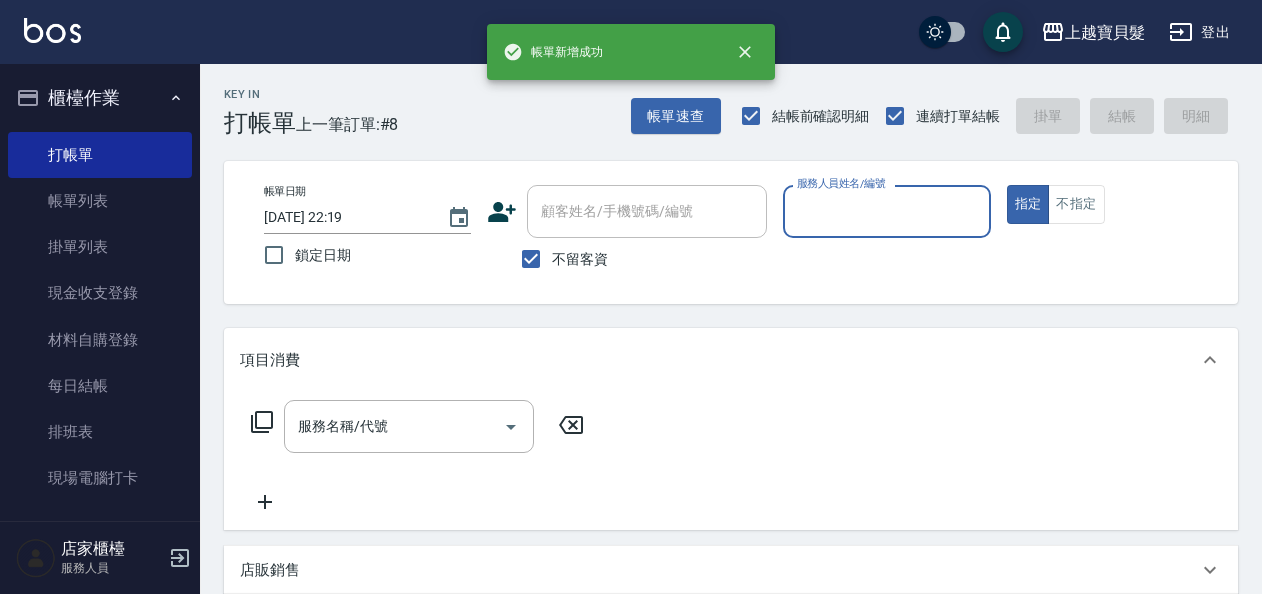 click on "服務人員姓名/編號" at bounding box center [886, 211] 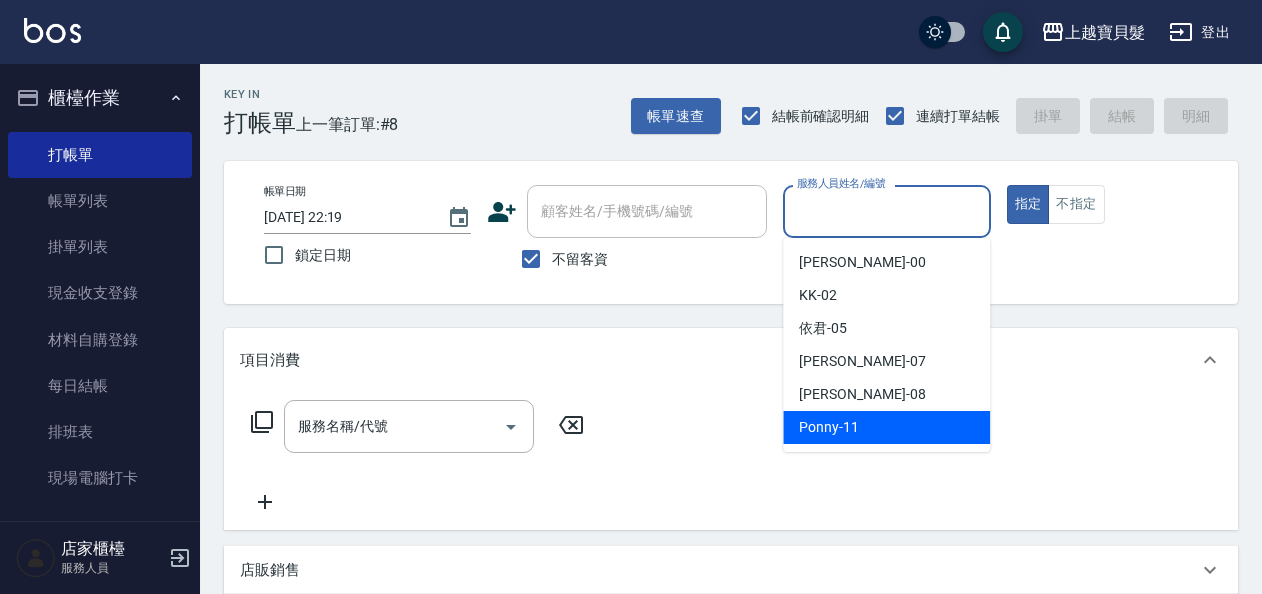click on "Ponny -11" at bounding box center (886, 427) 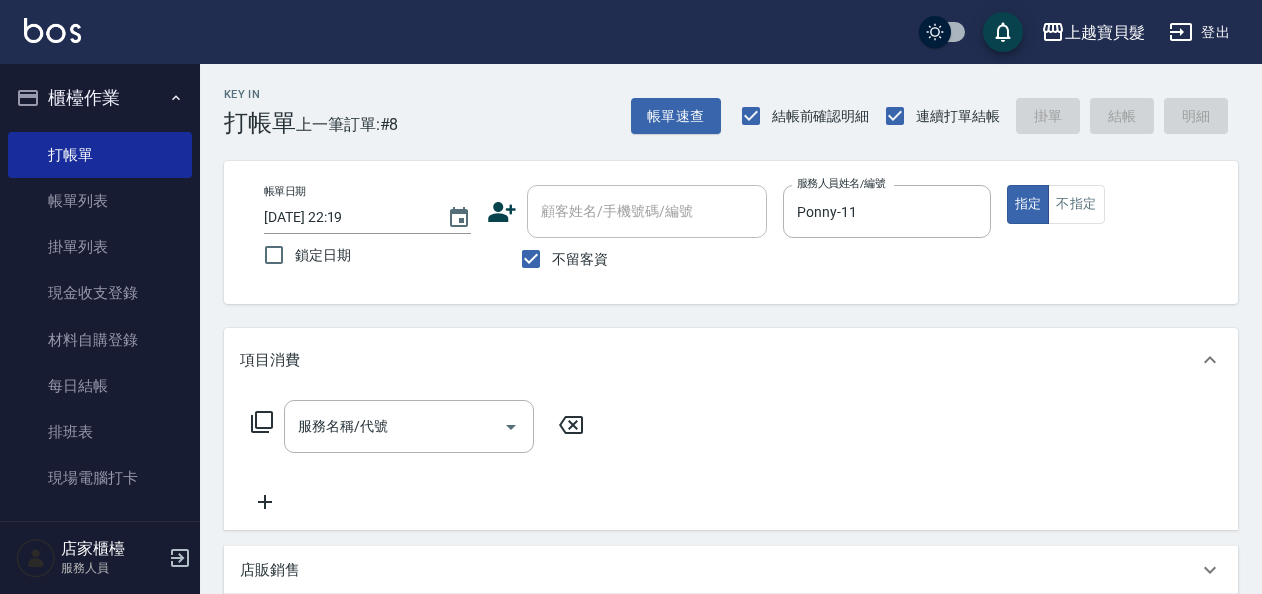 click 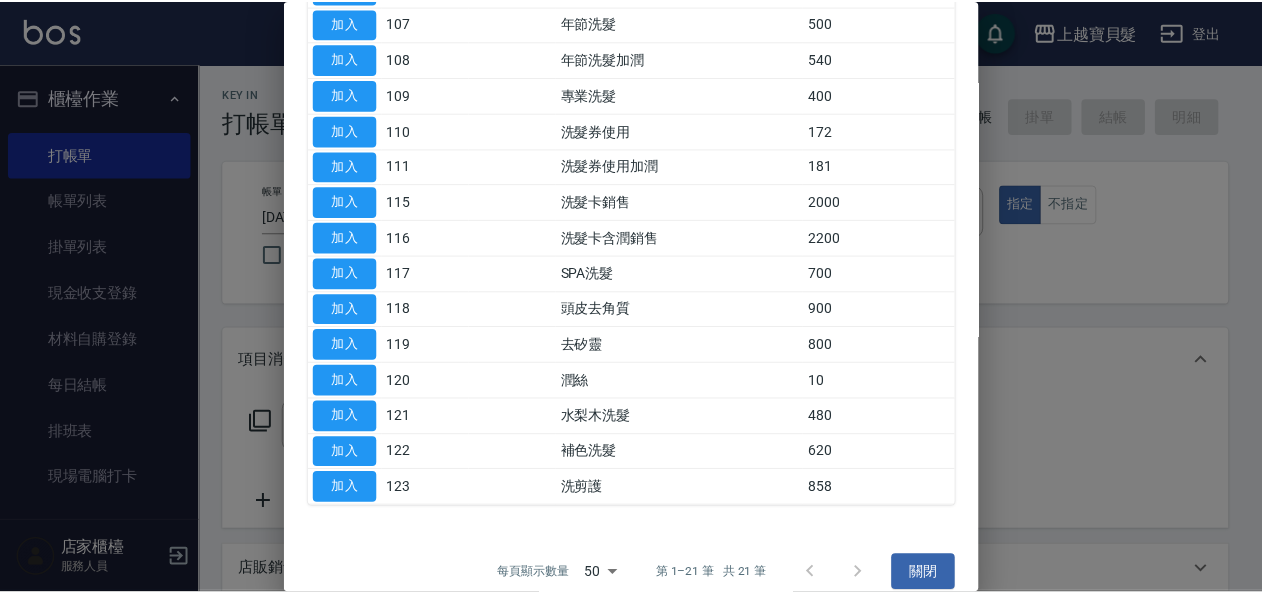 scroll, scrollTop: 446, scrollLeft: 0, axis: vertical 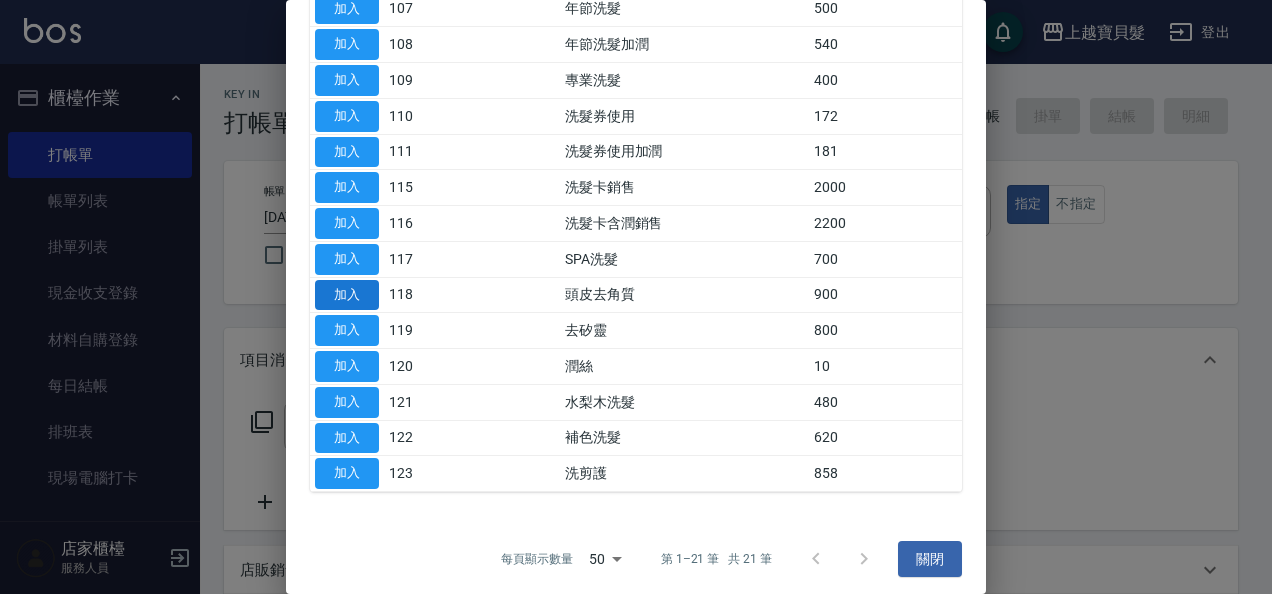 click on "加入" at bounding box center (347, 295) 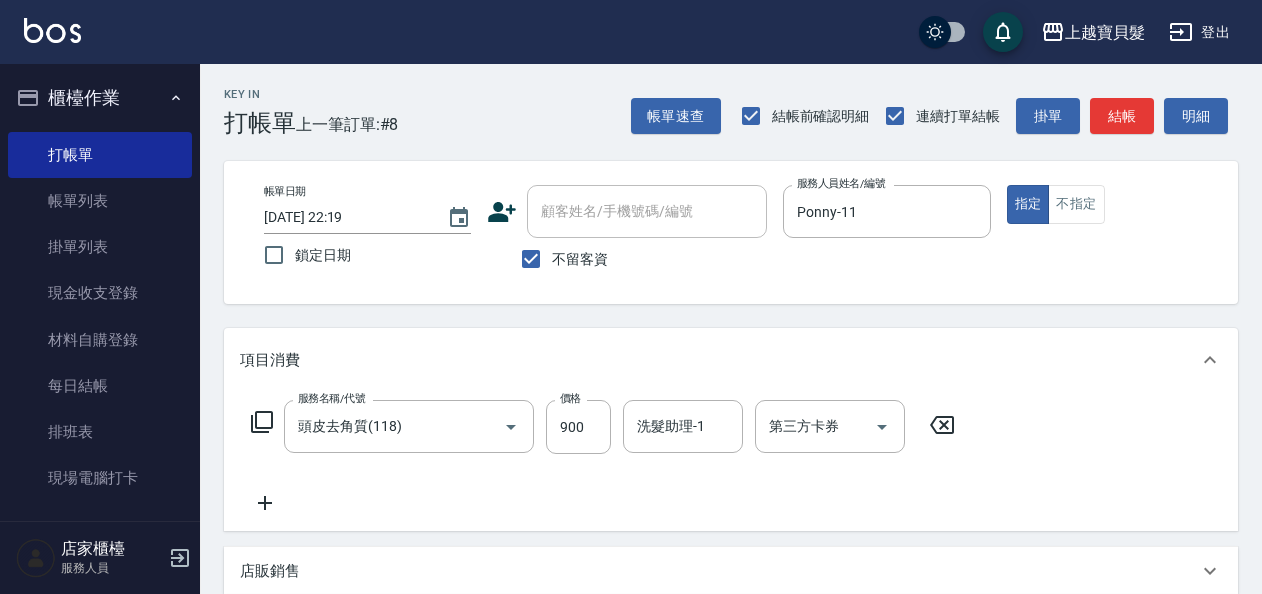click 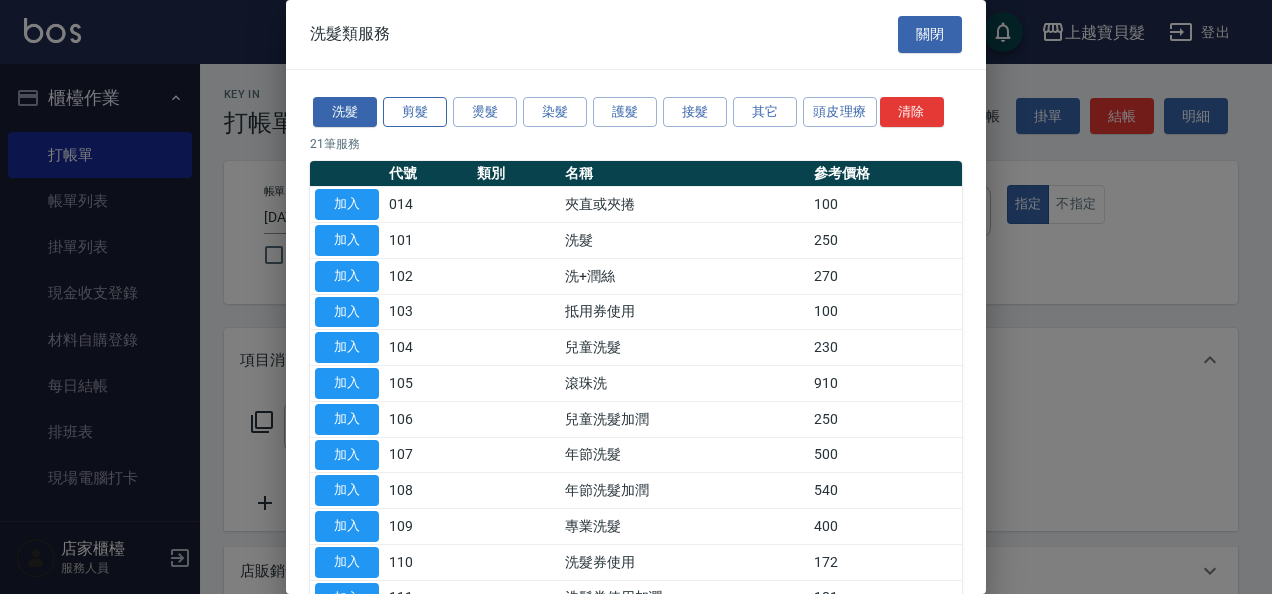 click on "剪髮" at bounding box center (415, 112) 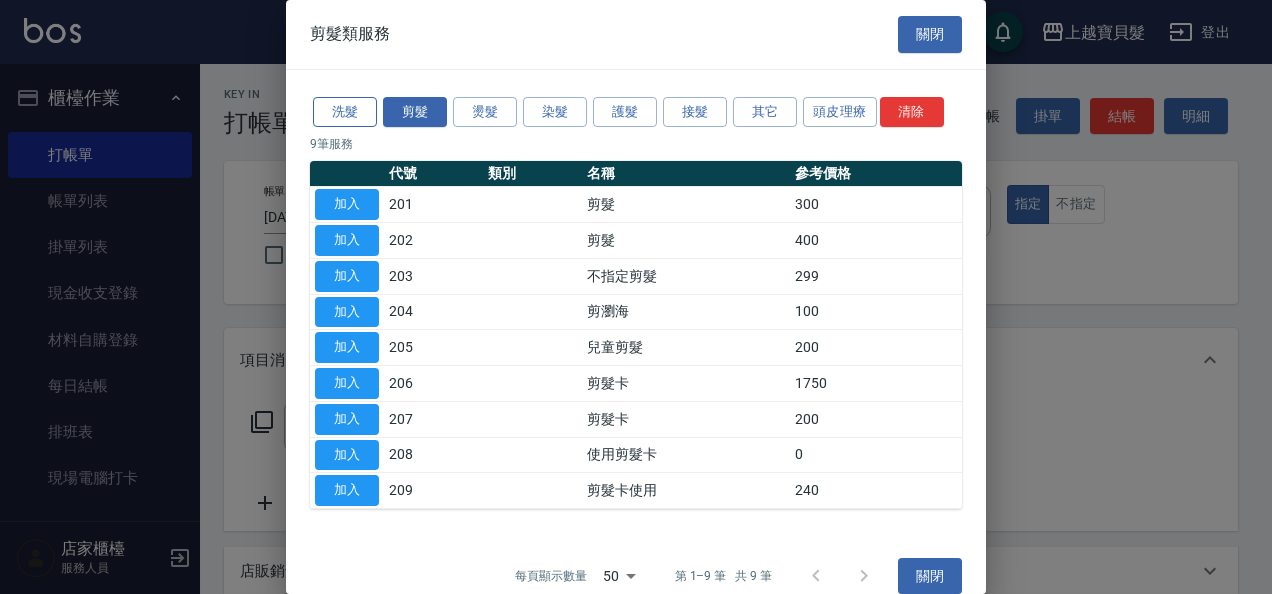 click on "洗髮" at bounding box center (345, 112) 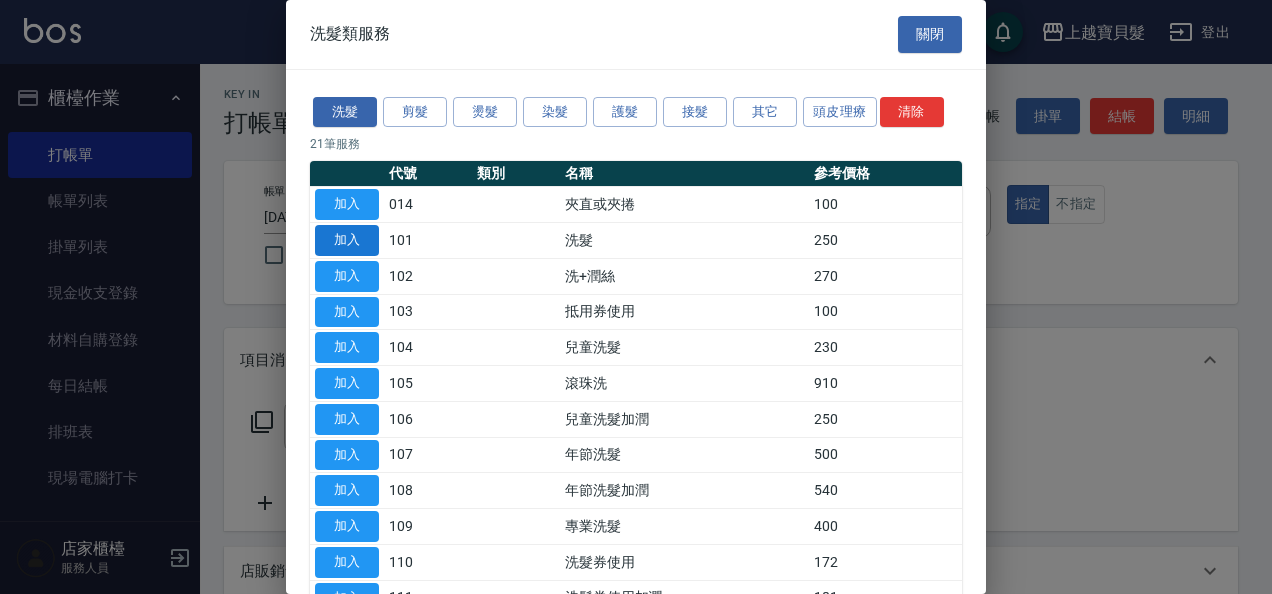click on "加入" at bounding box center [347, 240] 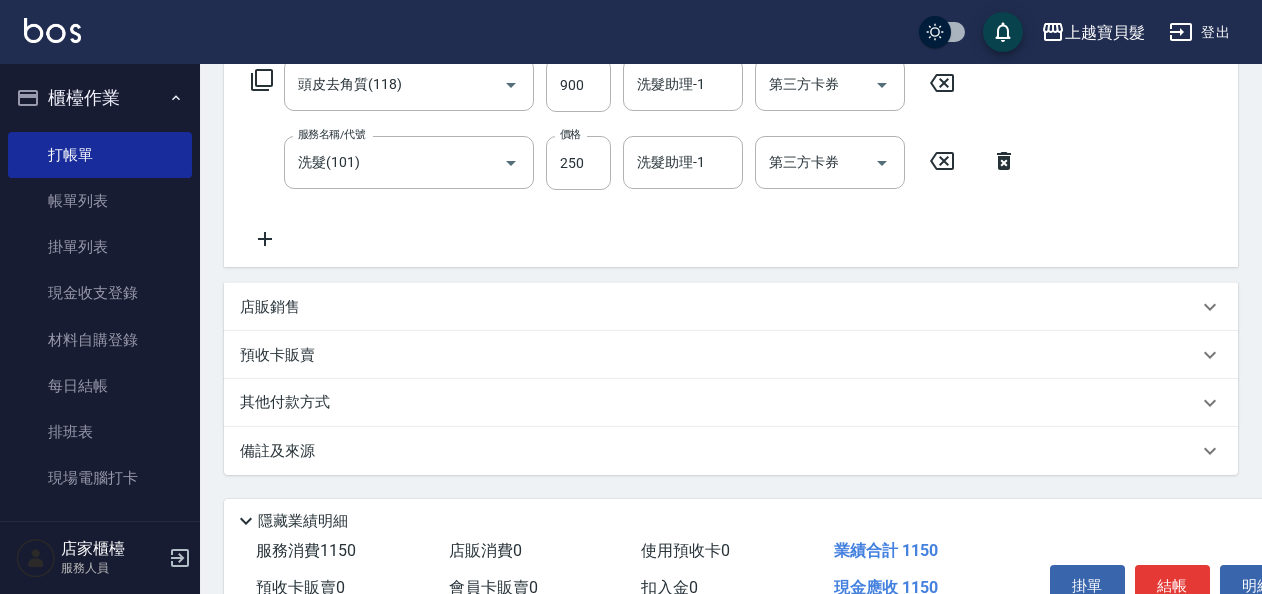 scroll, scrollTop: 147, scrollLeft: 0, axis: vertical 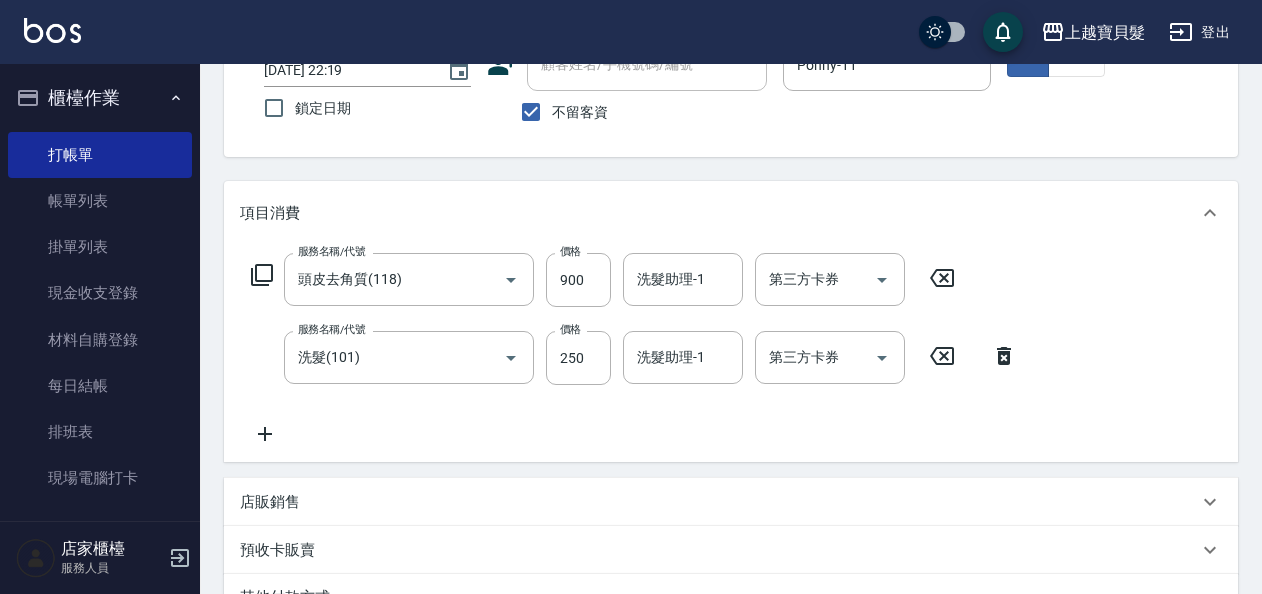 click 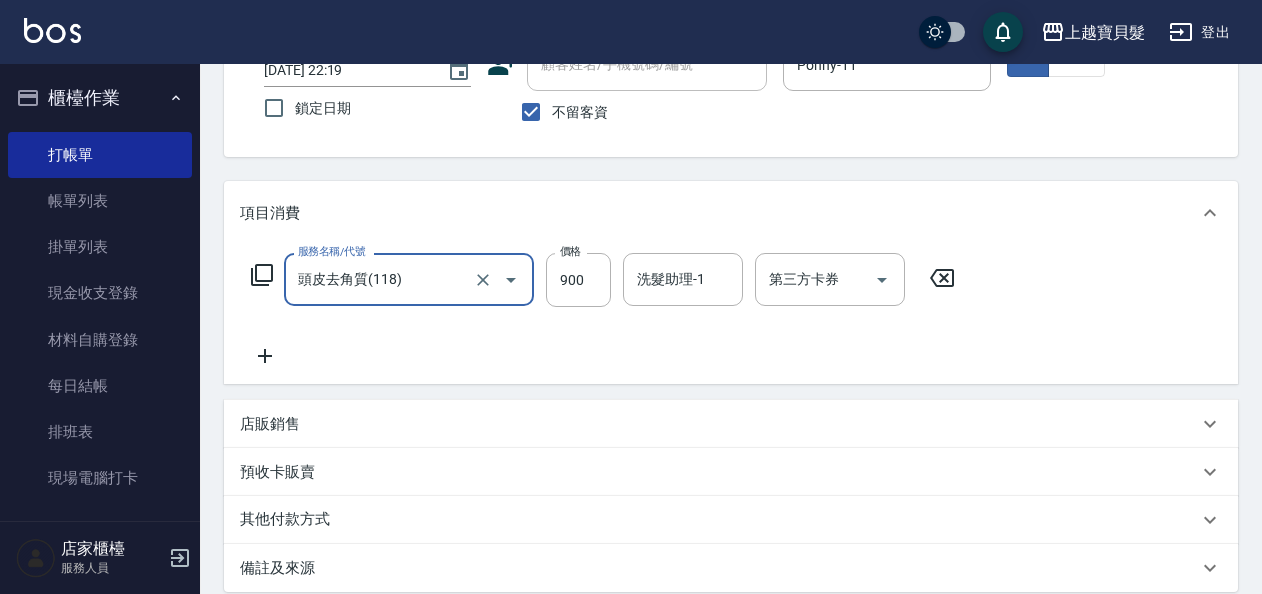 click 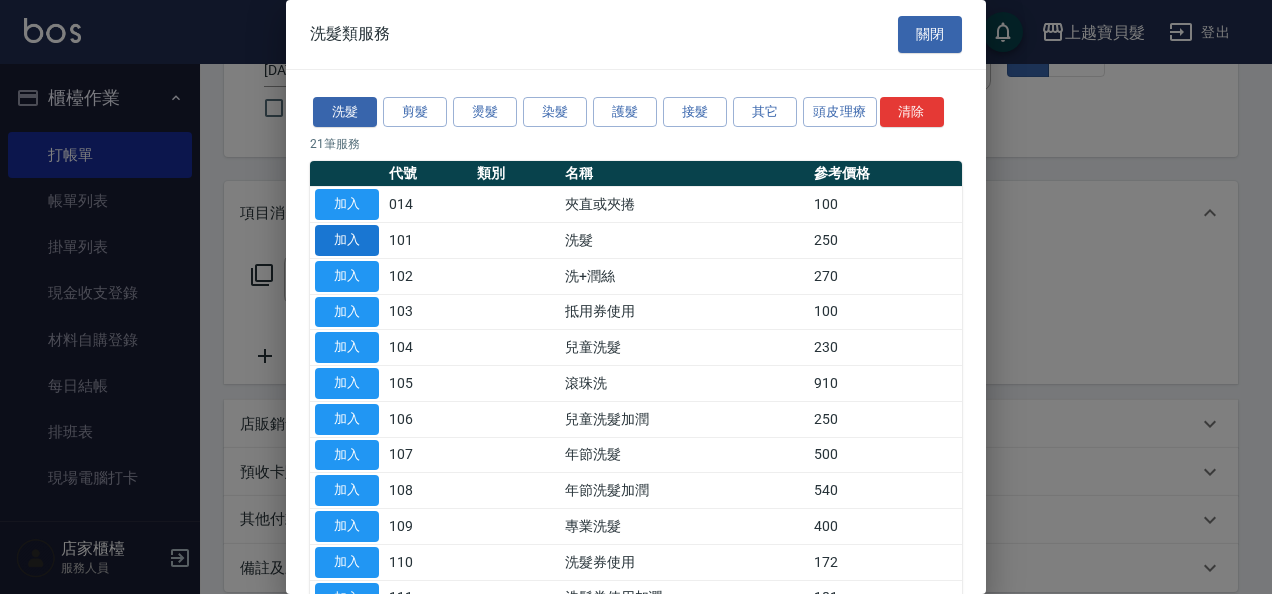 click on "加入" at bounding box center (347, 240) 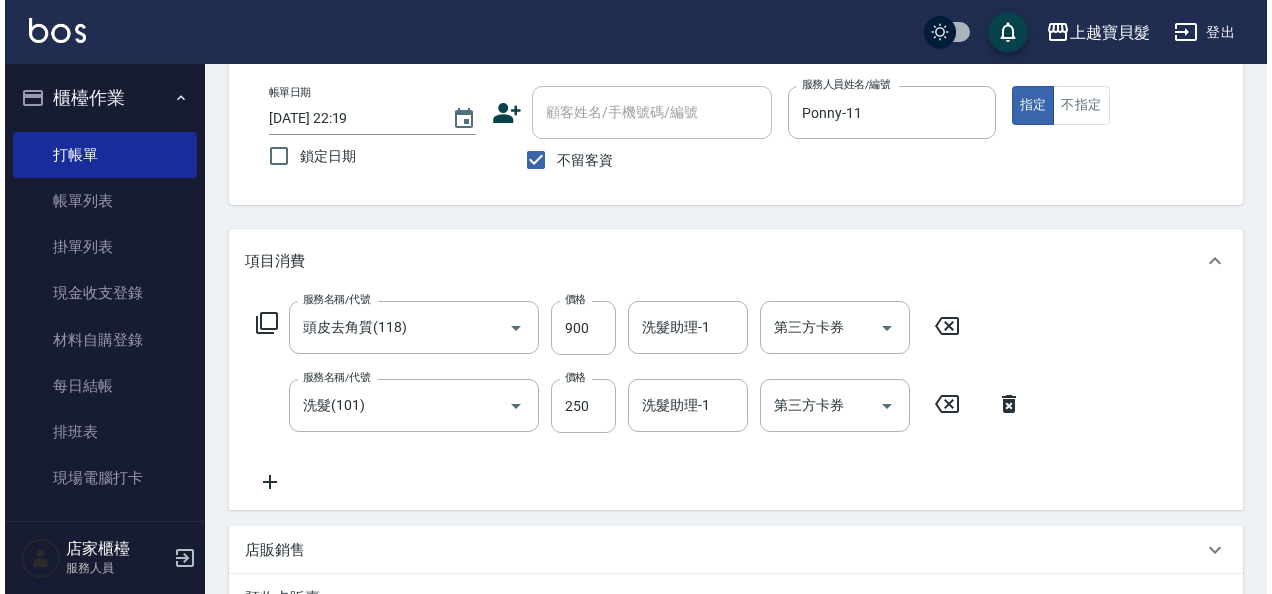 scroll, scrollTop: 0, scrollLeft: 0, axis: both 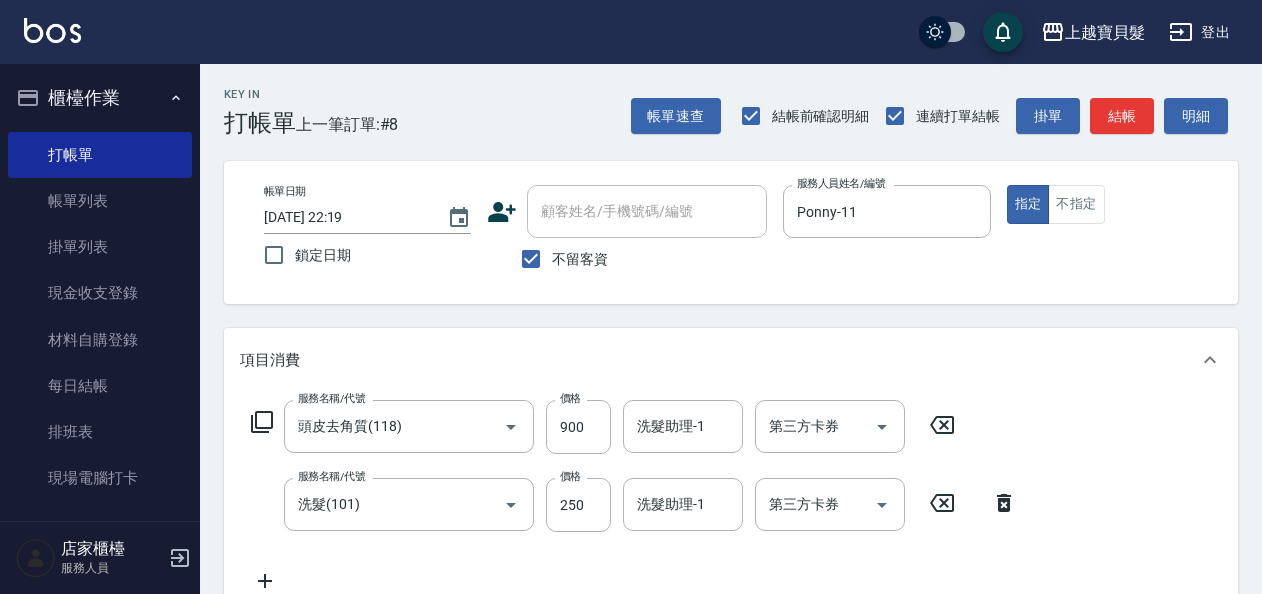 click 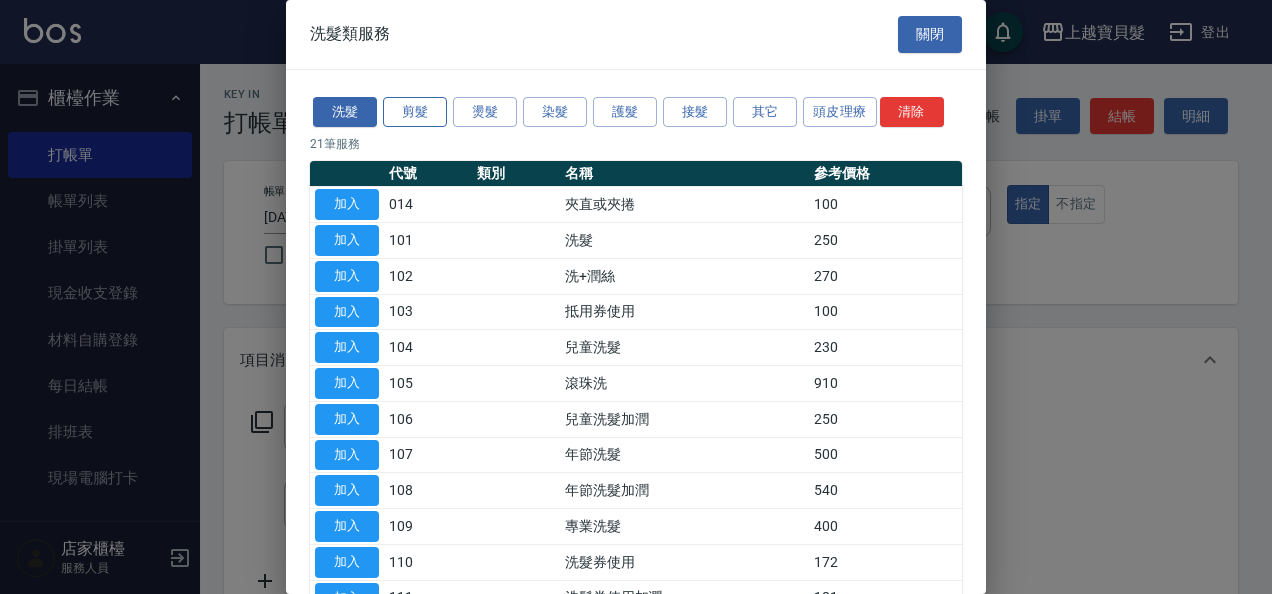 click on "剪髮" at bounding box center [415, 112] 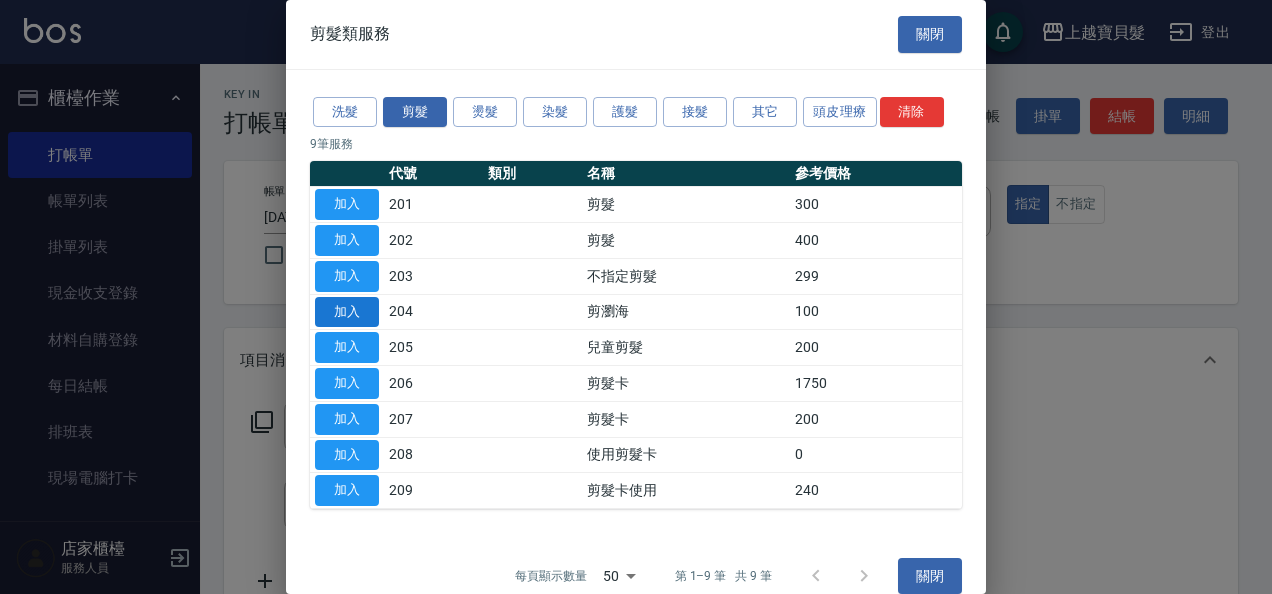 click on "加入" at bounding box center (347, 312) 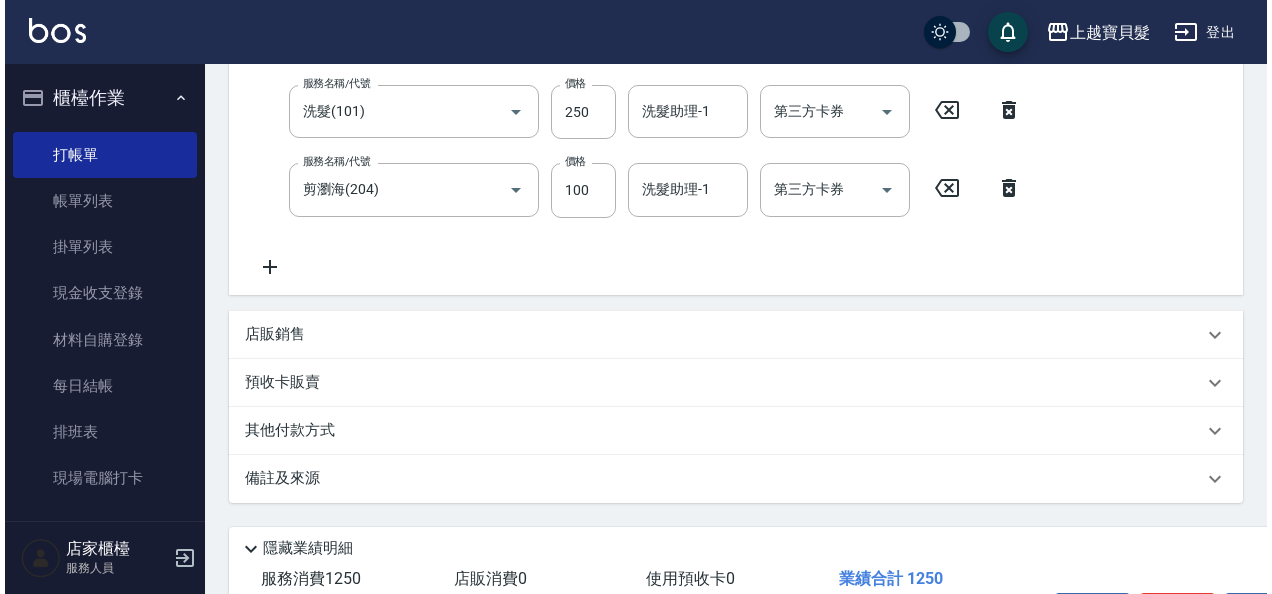 scroll, scrollTop: 525, scrollLeft: 0, axis: vertical 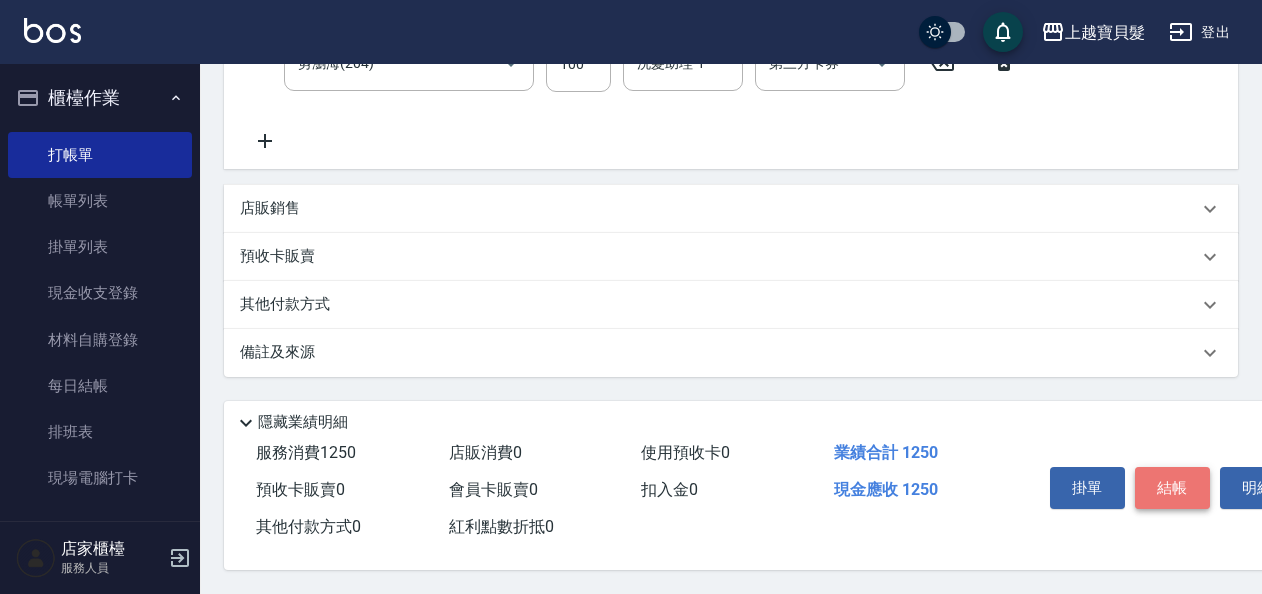 click on "結帳" at bounding box center (1172, 488) 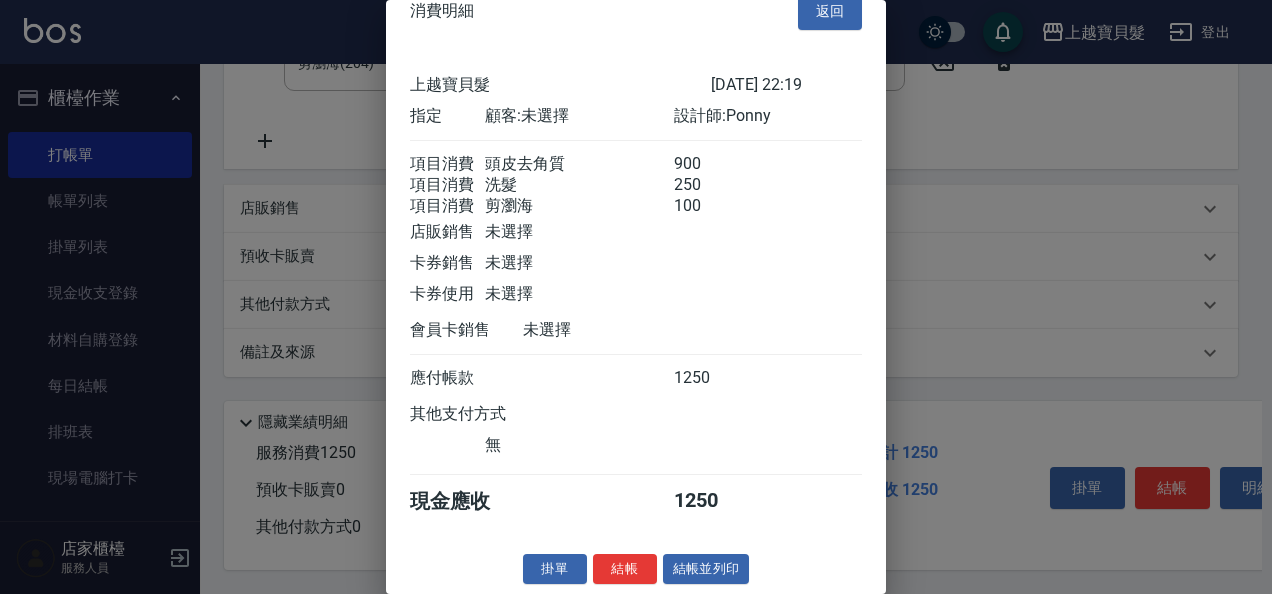 scroll, scrollTop: 52, scrollLeft: 0, axis: vertical 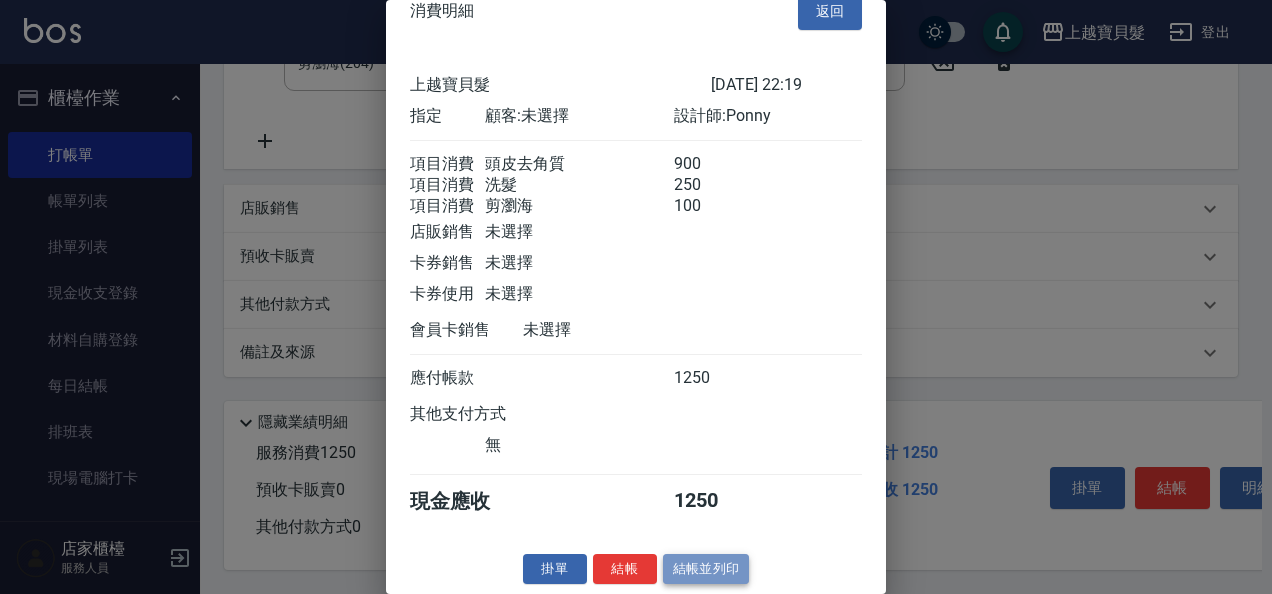 click on "結帳並列印" at bounding box center (706, 569) 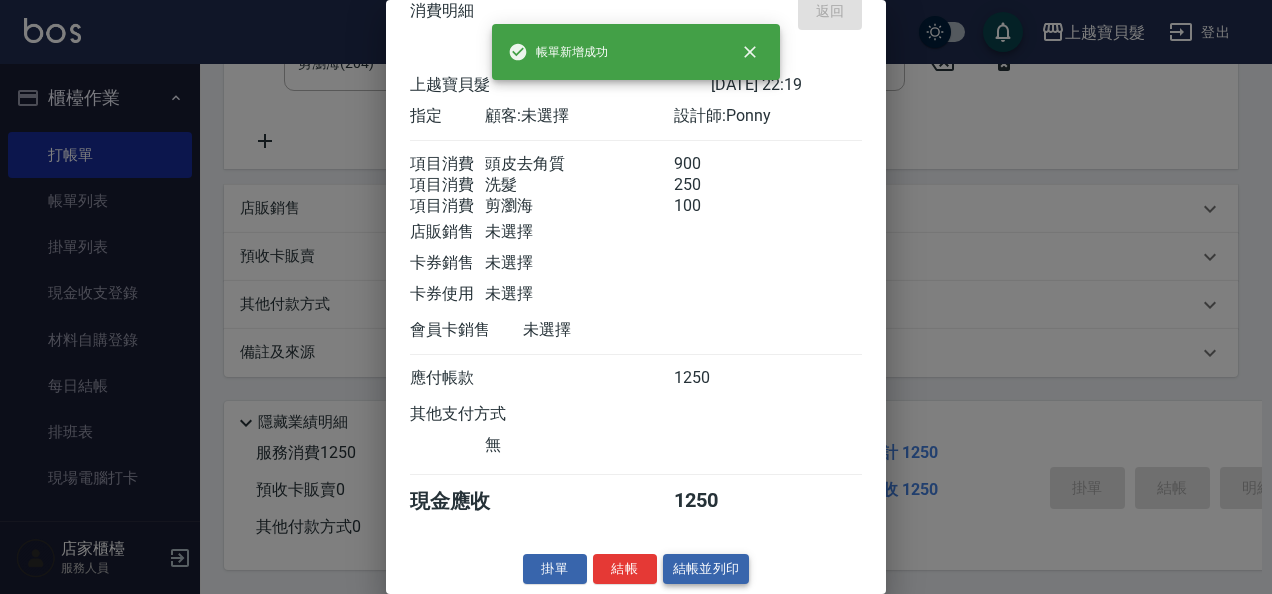 type on "[DATE] 22:20" 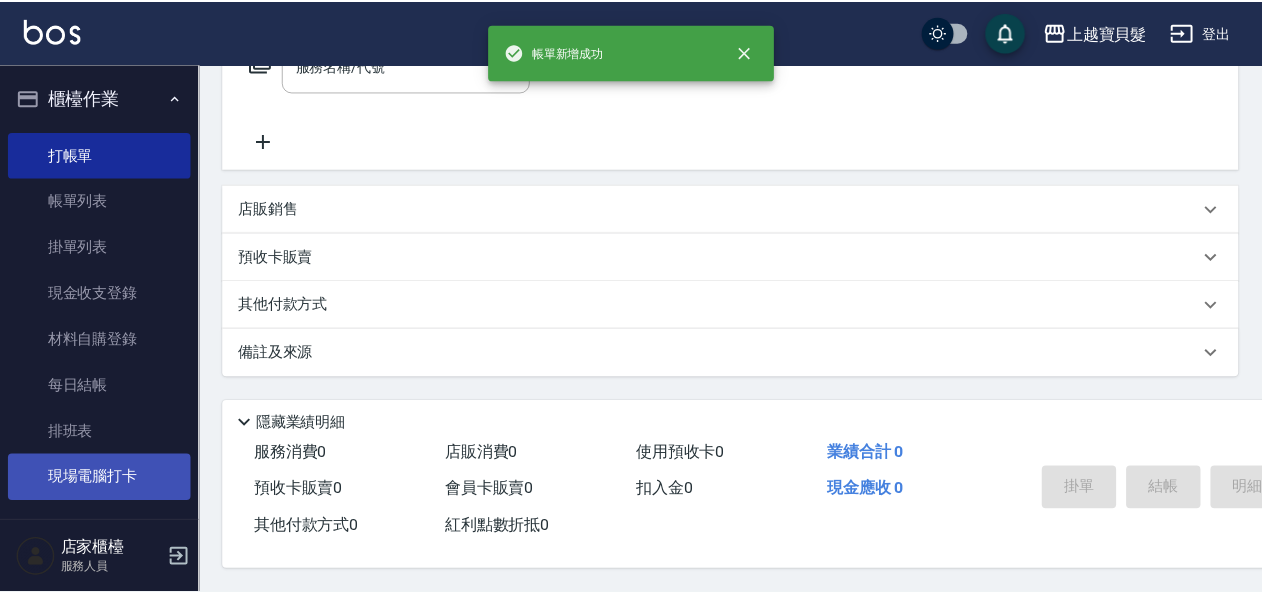 scroll, scrollTop: 0, scrollLeft: 0, axis: both 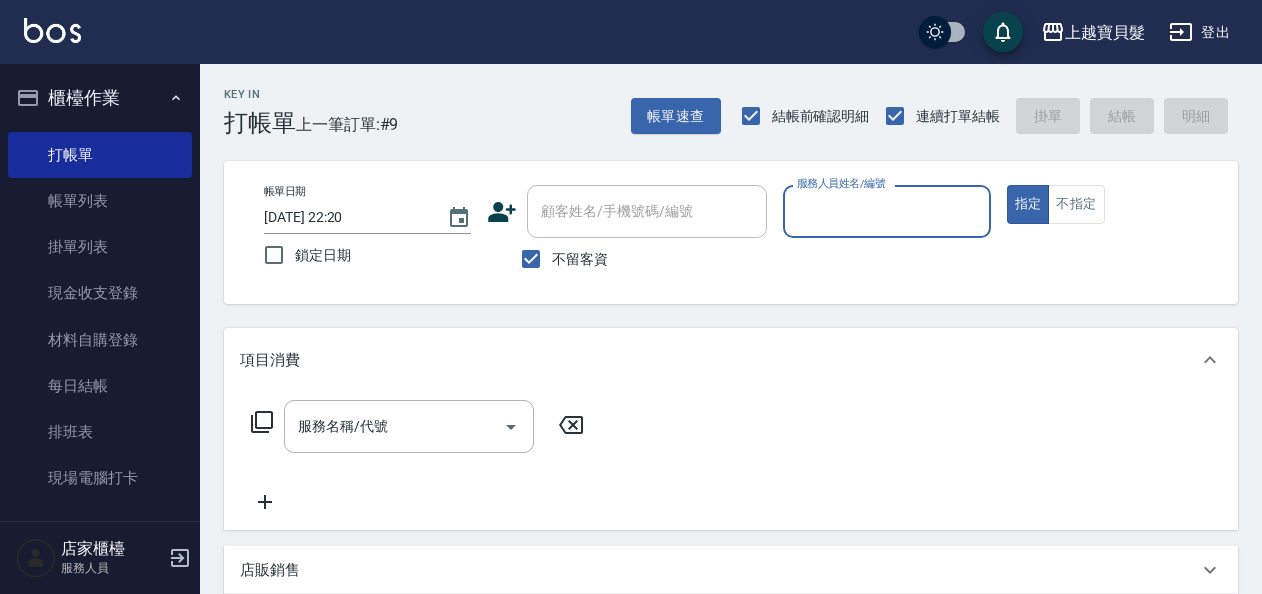 click on "服務人員姓名/編號" at bounding box center [886, 211] 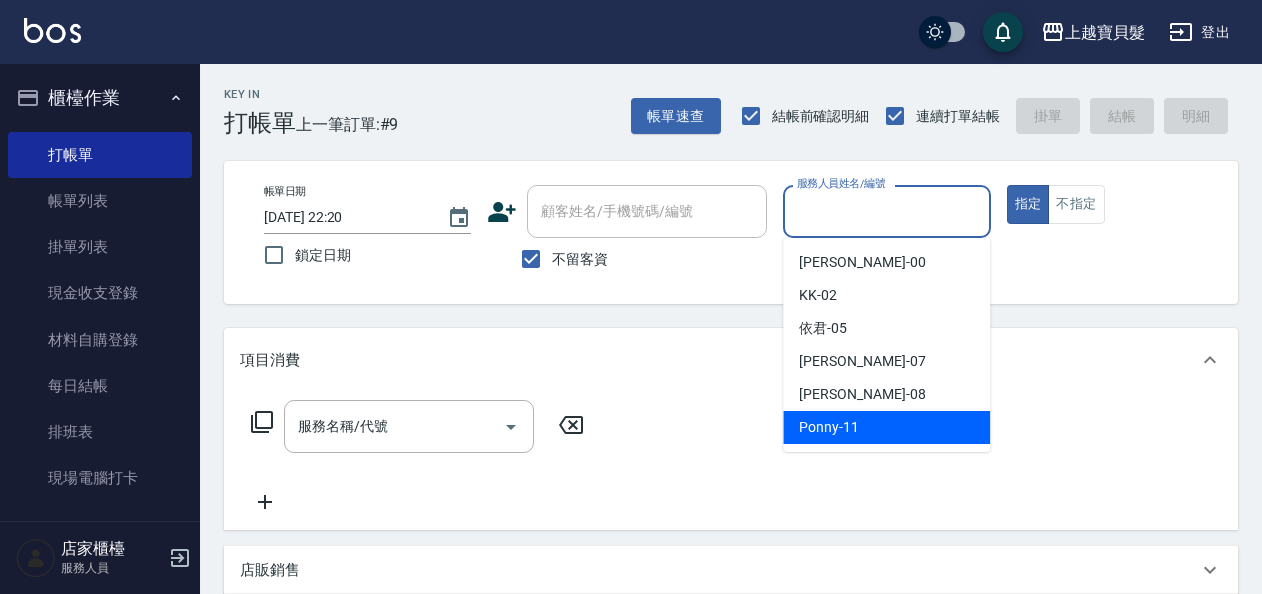 click on "Ponny -11" at bounding box center [886, 427] 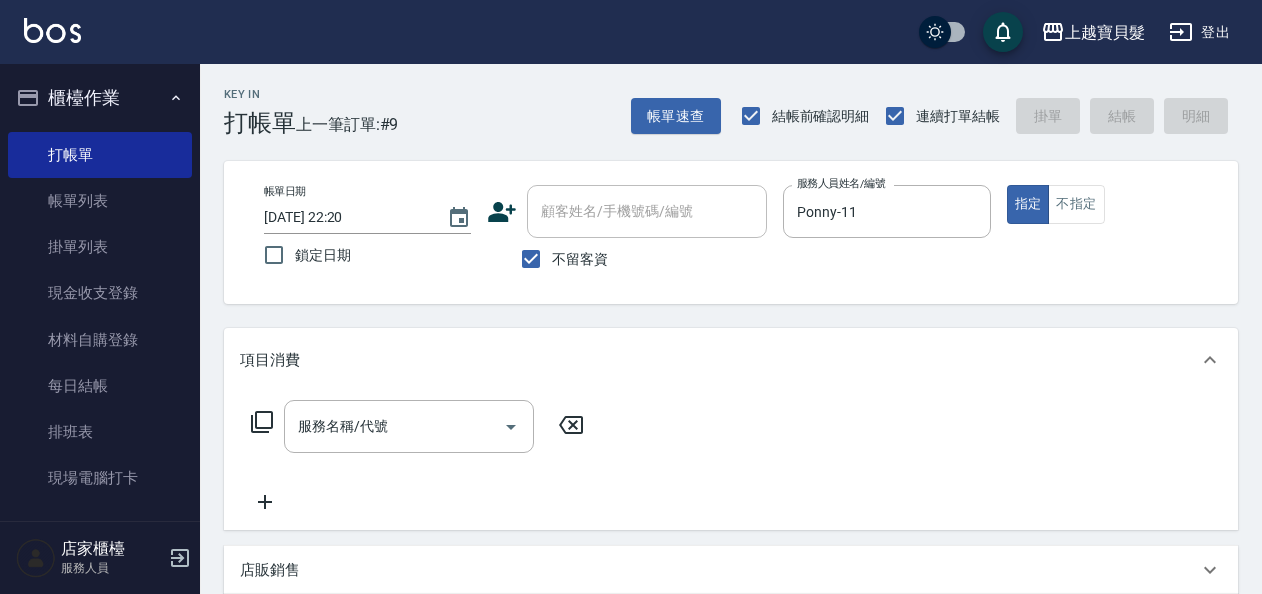 click 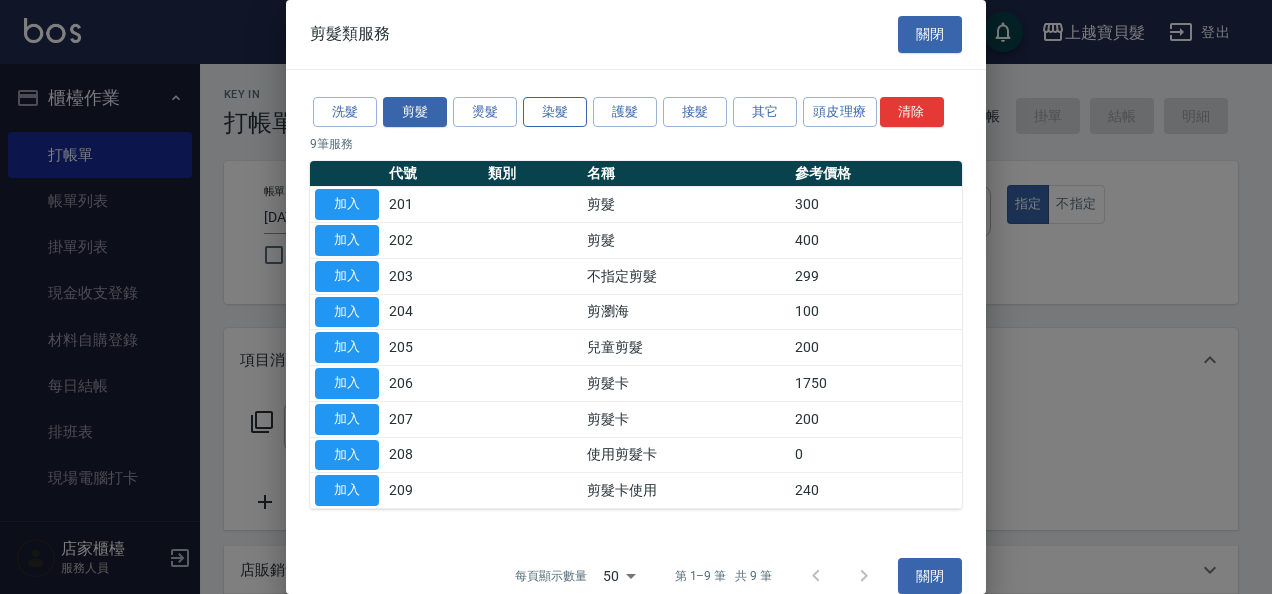 click on "染髮" at bounding box center [555, 112] 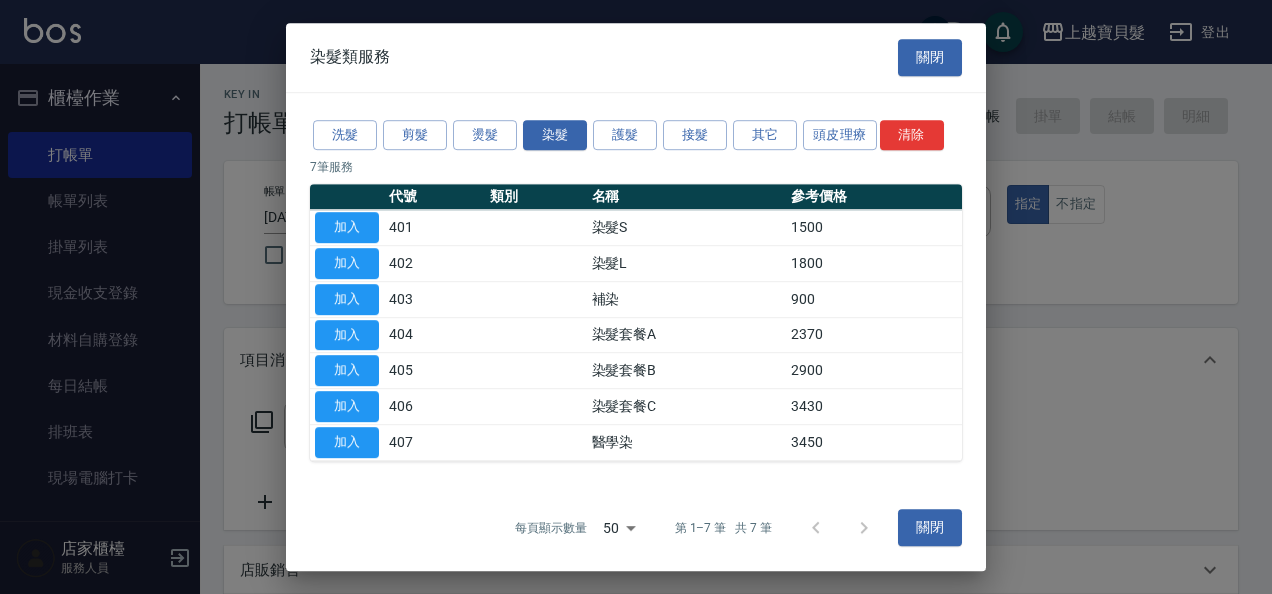 click on "加入" at bounding box center [347, 228] 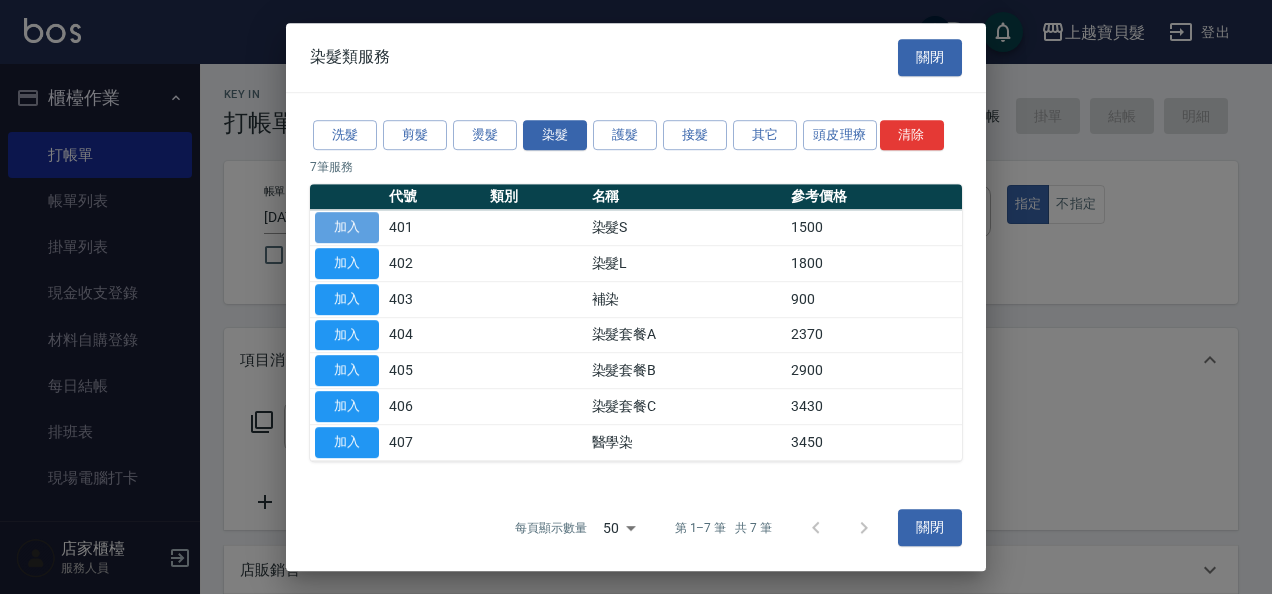 click on "加入" at bounding box center (347, 227) 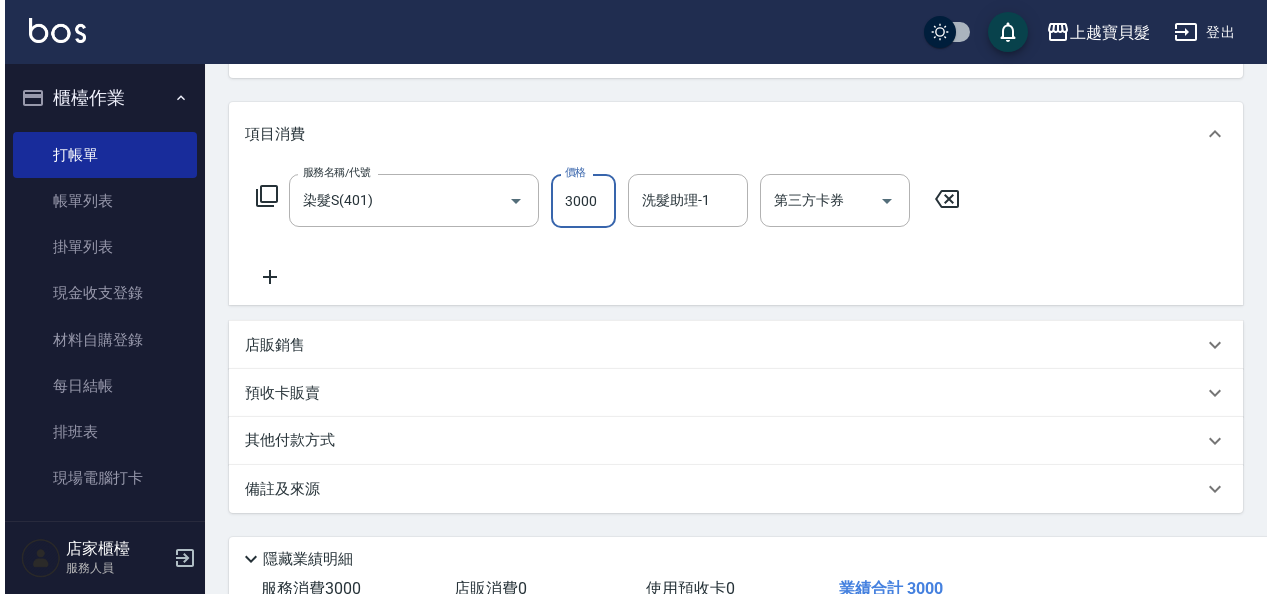 scroll, scrollTop: 369, scrollLeft: 0, axis: vertical 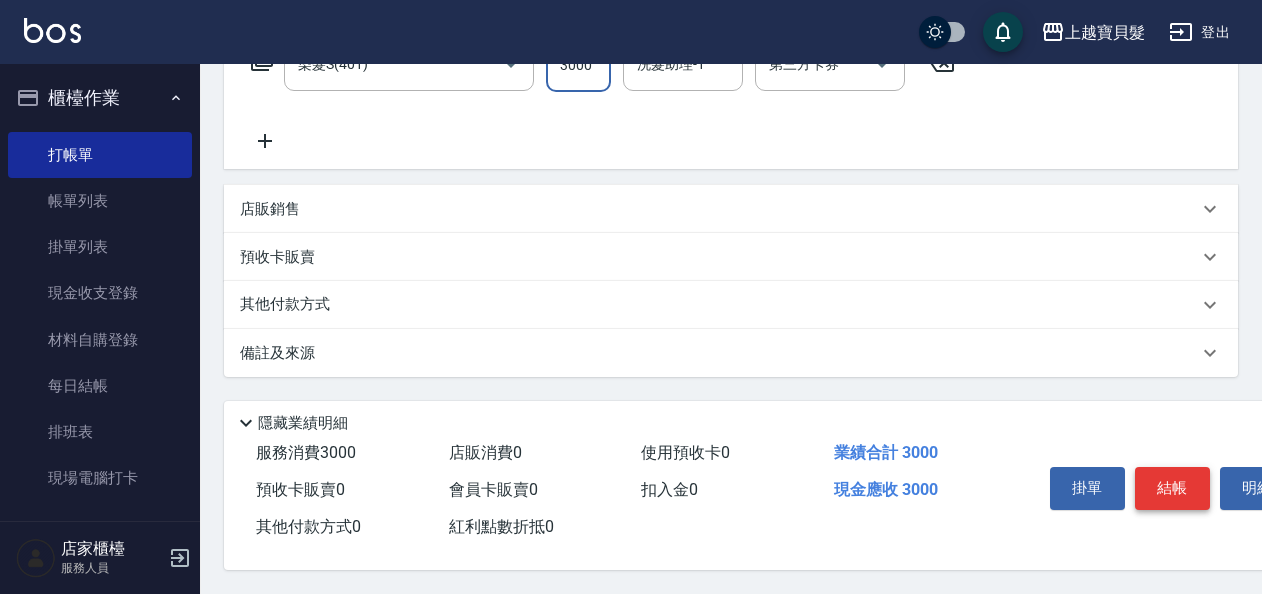 type on "3000" 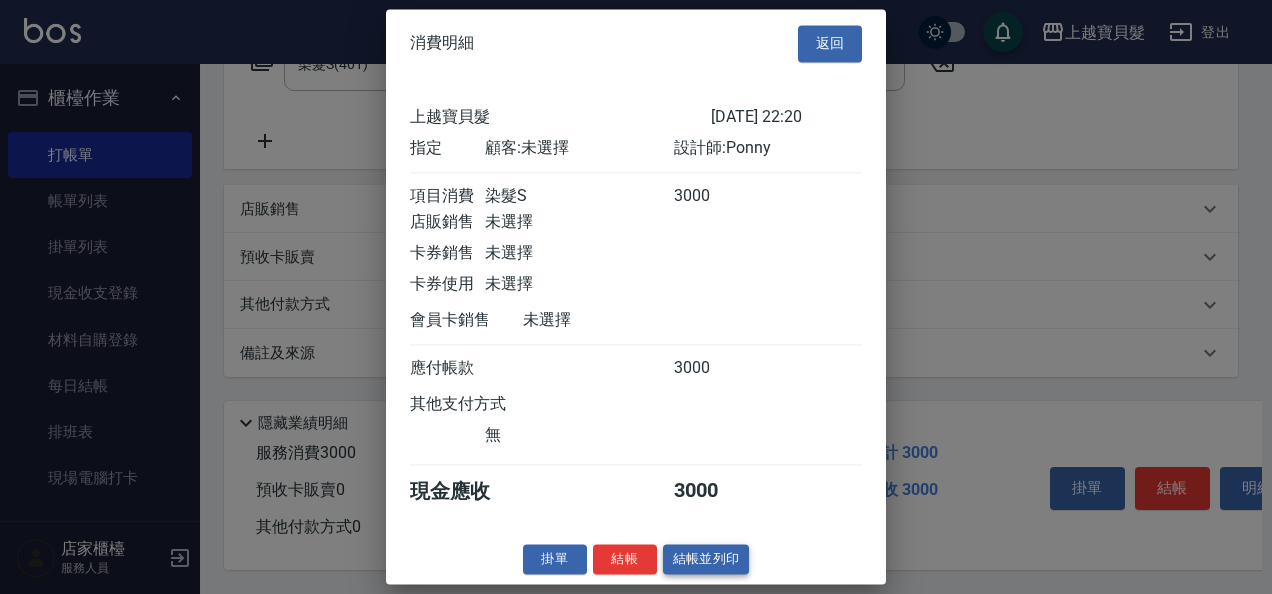 scroll, scrollTop: 5, scrollLeft: 0, axis: vertical 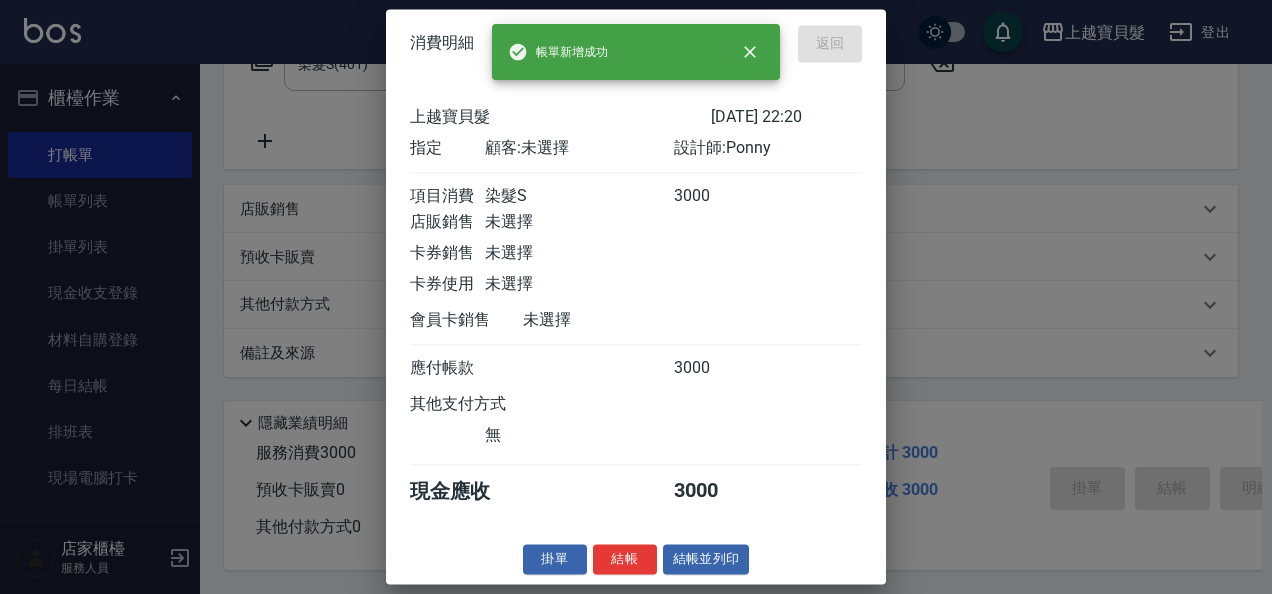 type on "[DATE] 22:52" 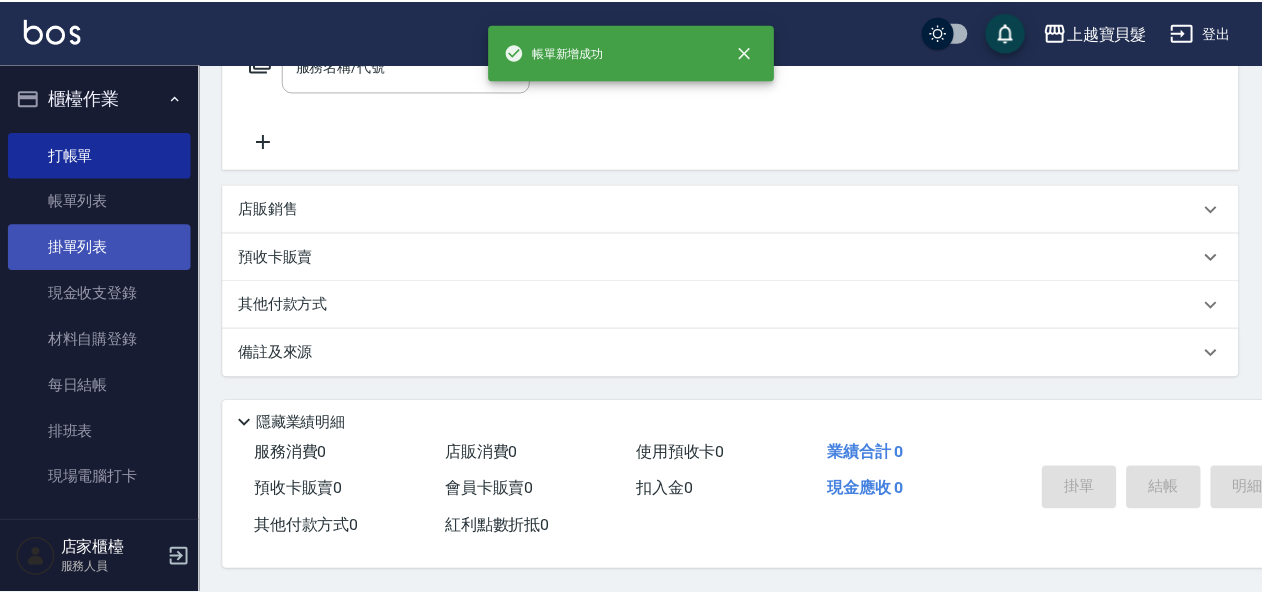 scroll, scrollTop: 0, scrollLeft: 0, axis: both 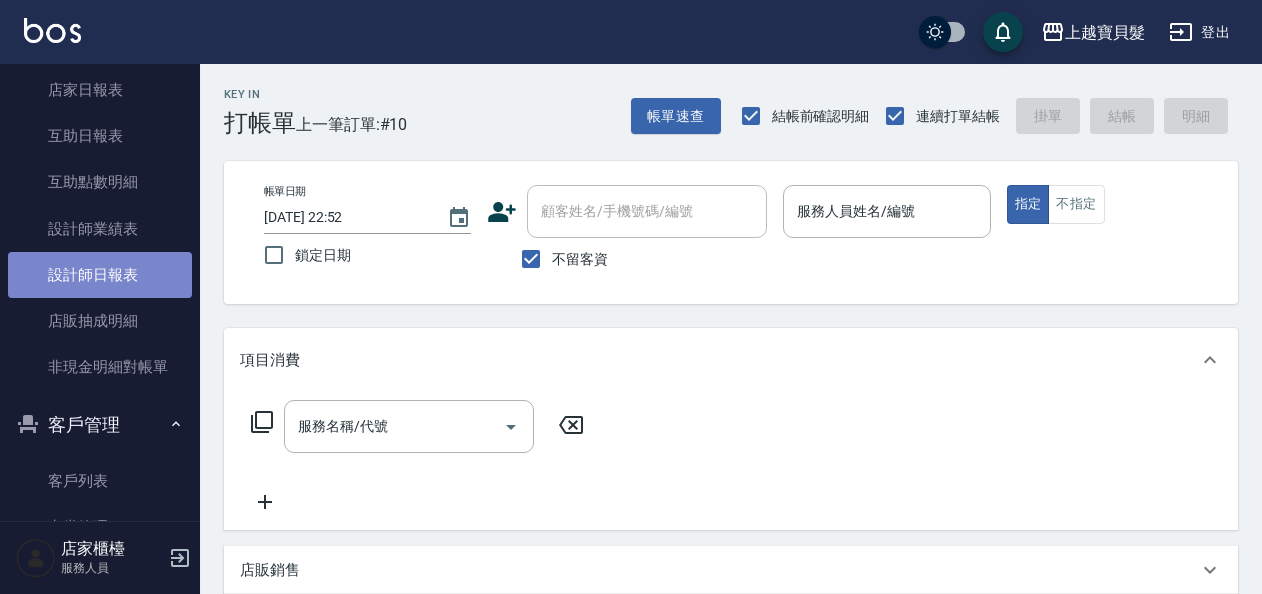 click on "設計師日報表" at bounding box center (100, 275) 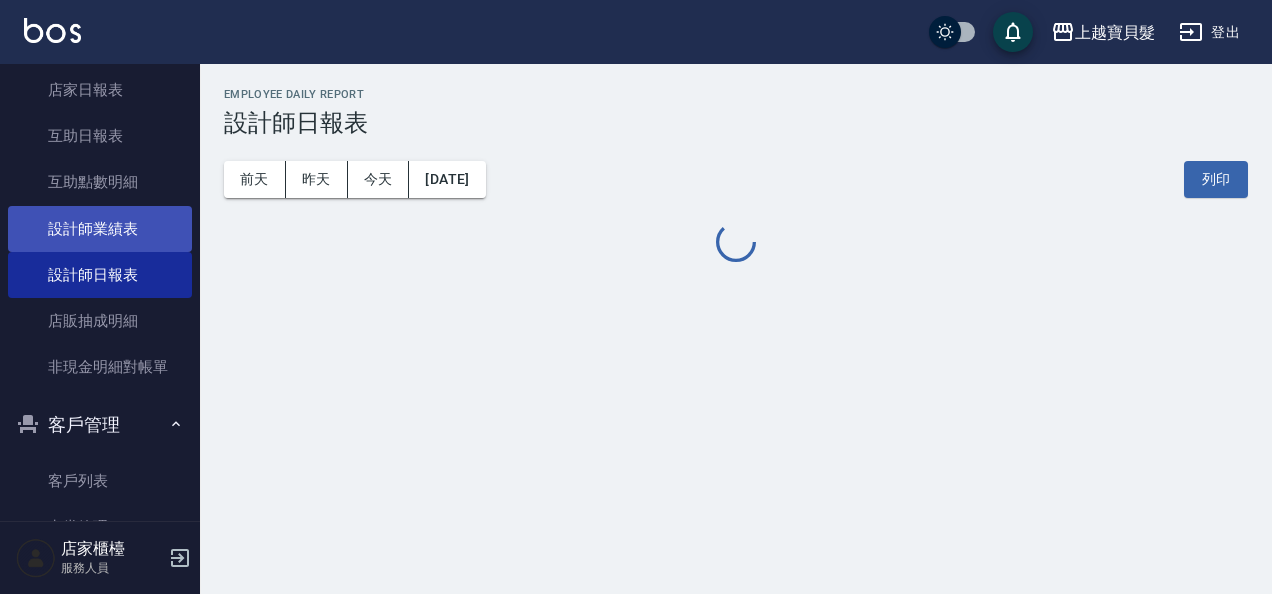 click on "設計師業績表" at bounding box center (100, 229) 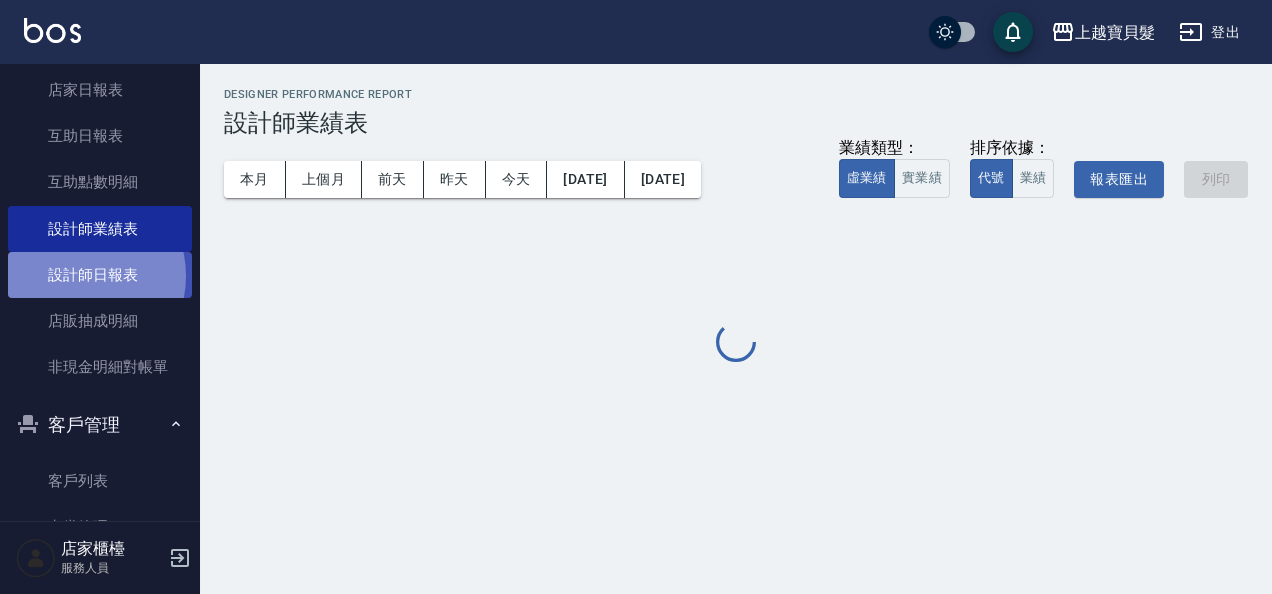 click on "設計師日報表" at bounding box center (100, 275) 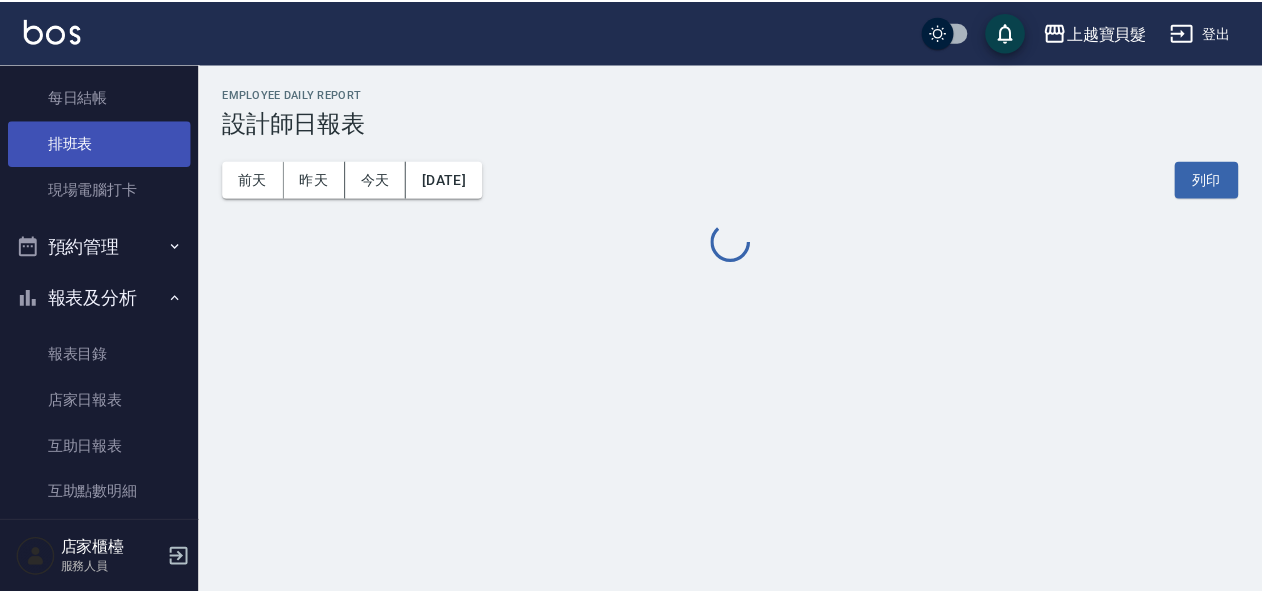 scroll, scrollTop: 0, scrollLeft: 0, axis: both 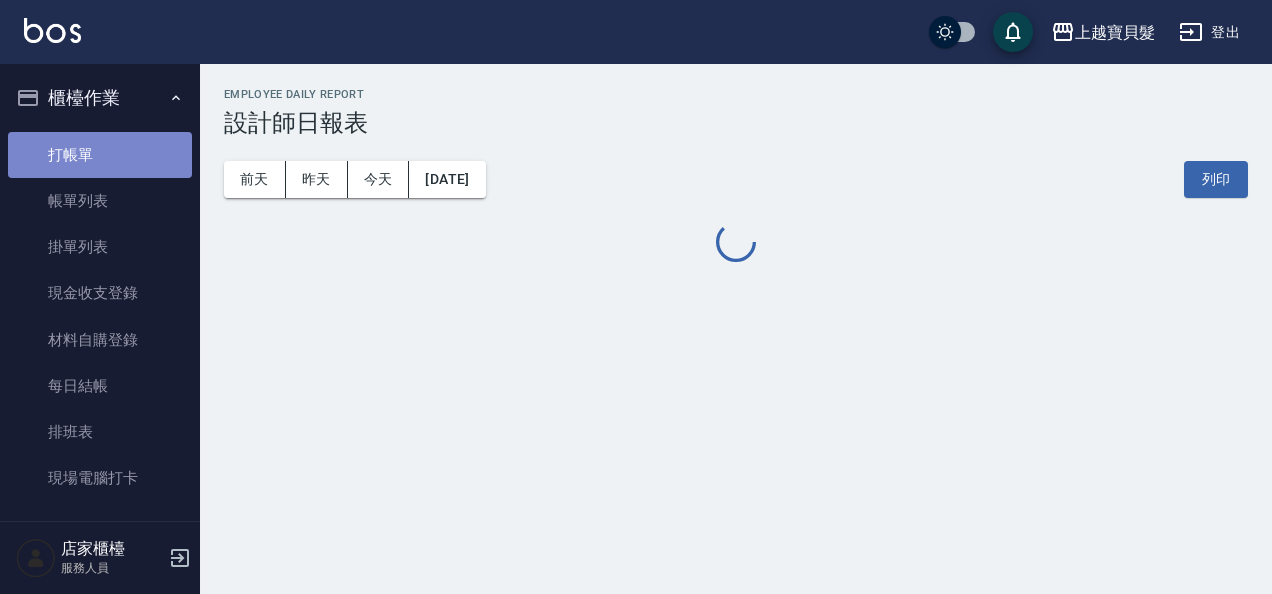 click on "打帳單" at bounding box center [100, 155] 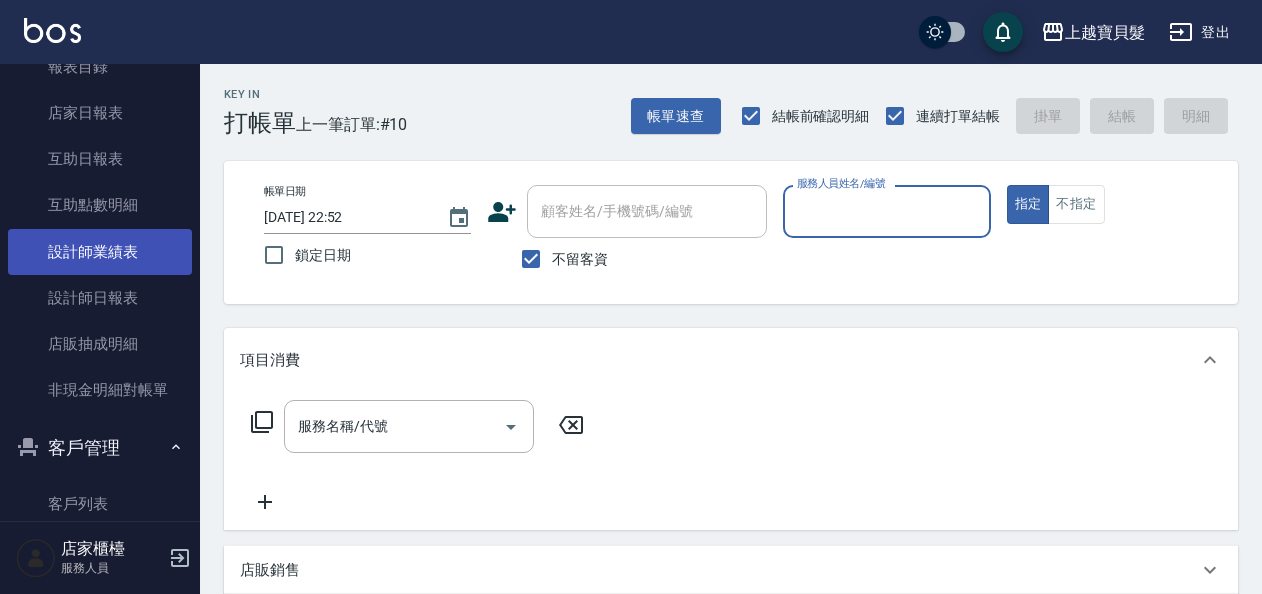 scroll, scrollTop: 600, scrollLeft: 0, axis: vertical 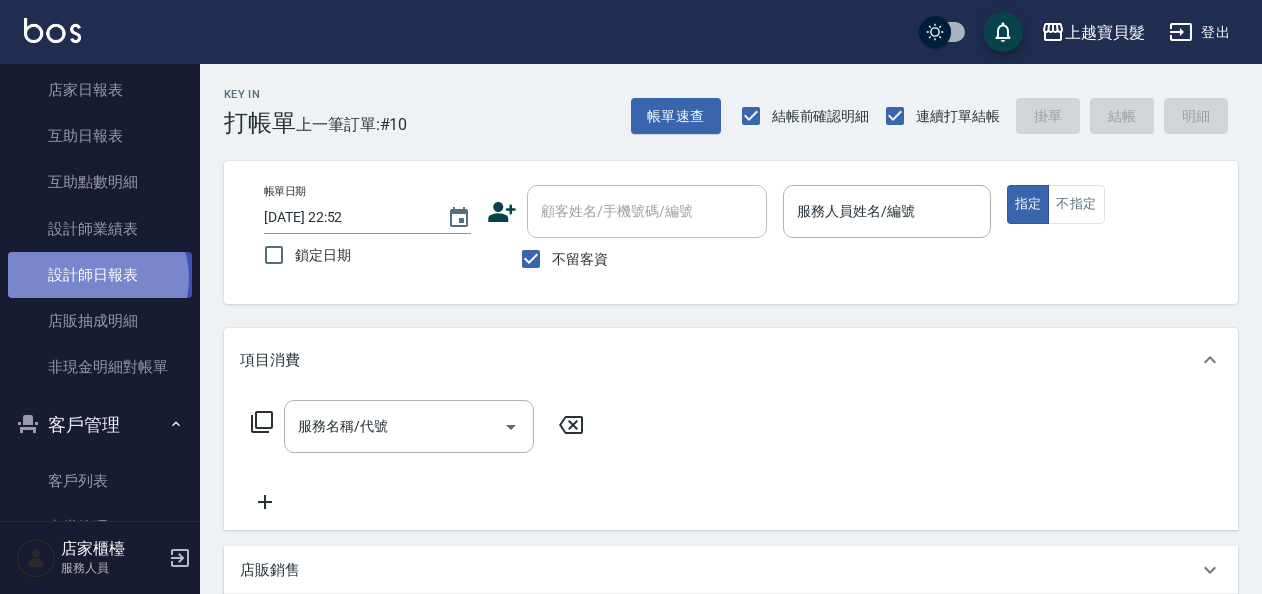 click on "設計師日報表" at bounding box center [100, 275] 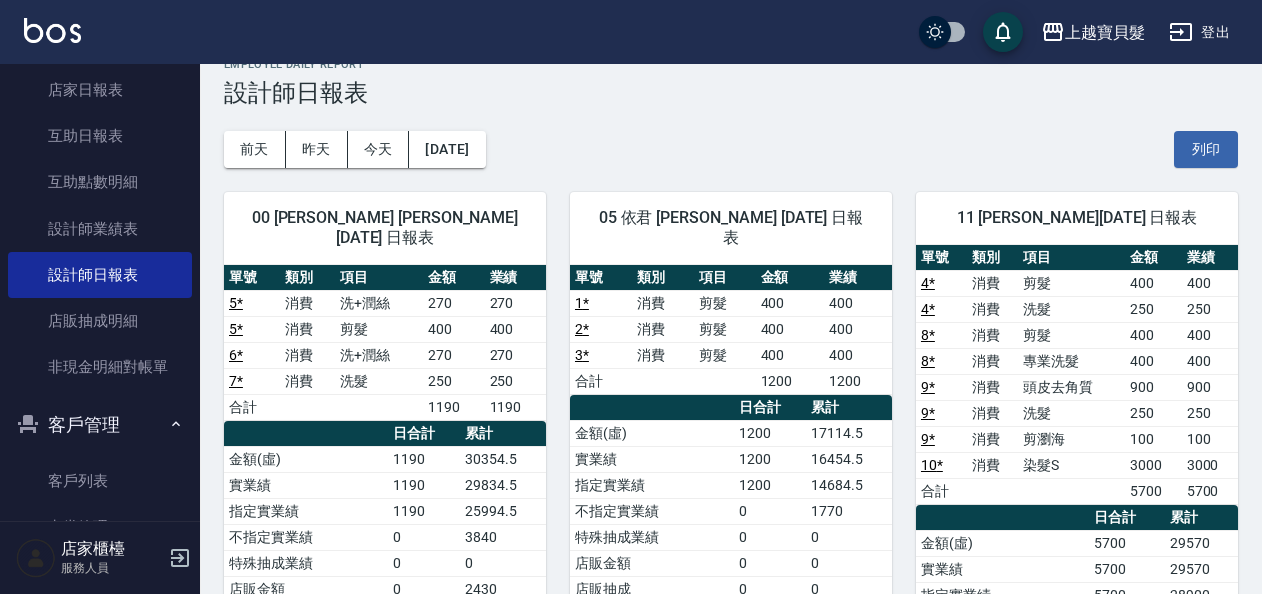 scroll, scrollTop: 0, scrollLeft: 0, axis: both 